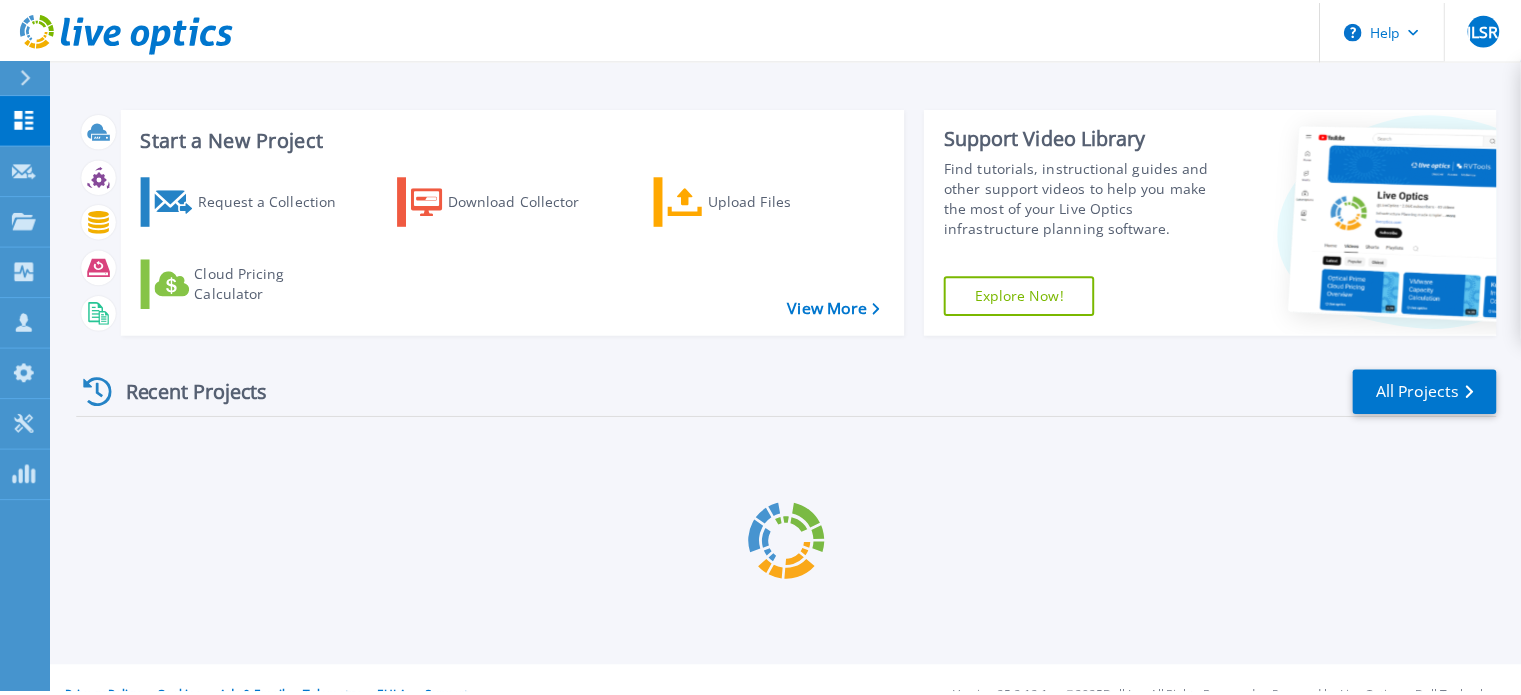 scroll, scrollTop: 0, scrollLeft: 0, axis: both 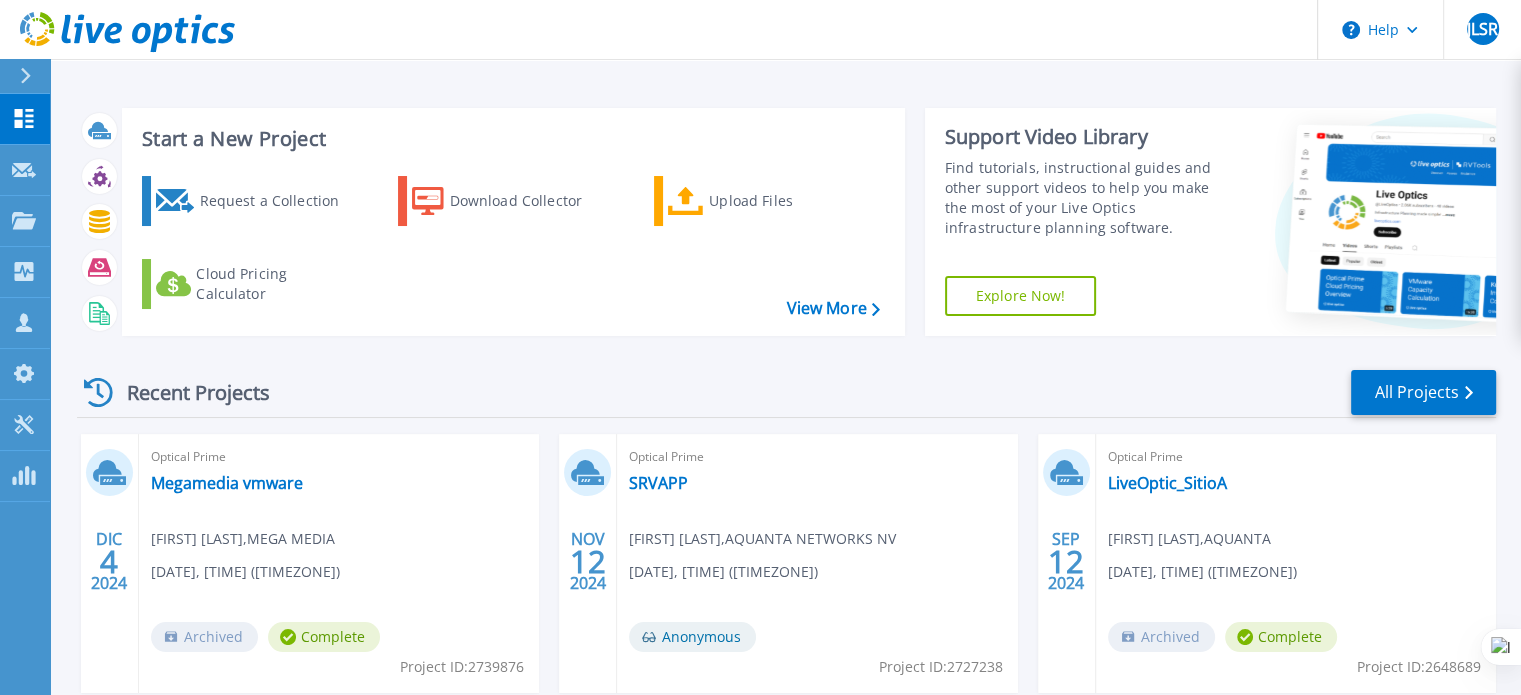click 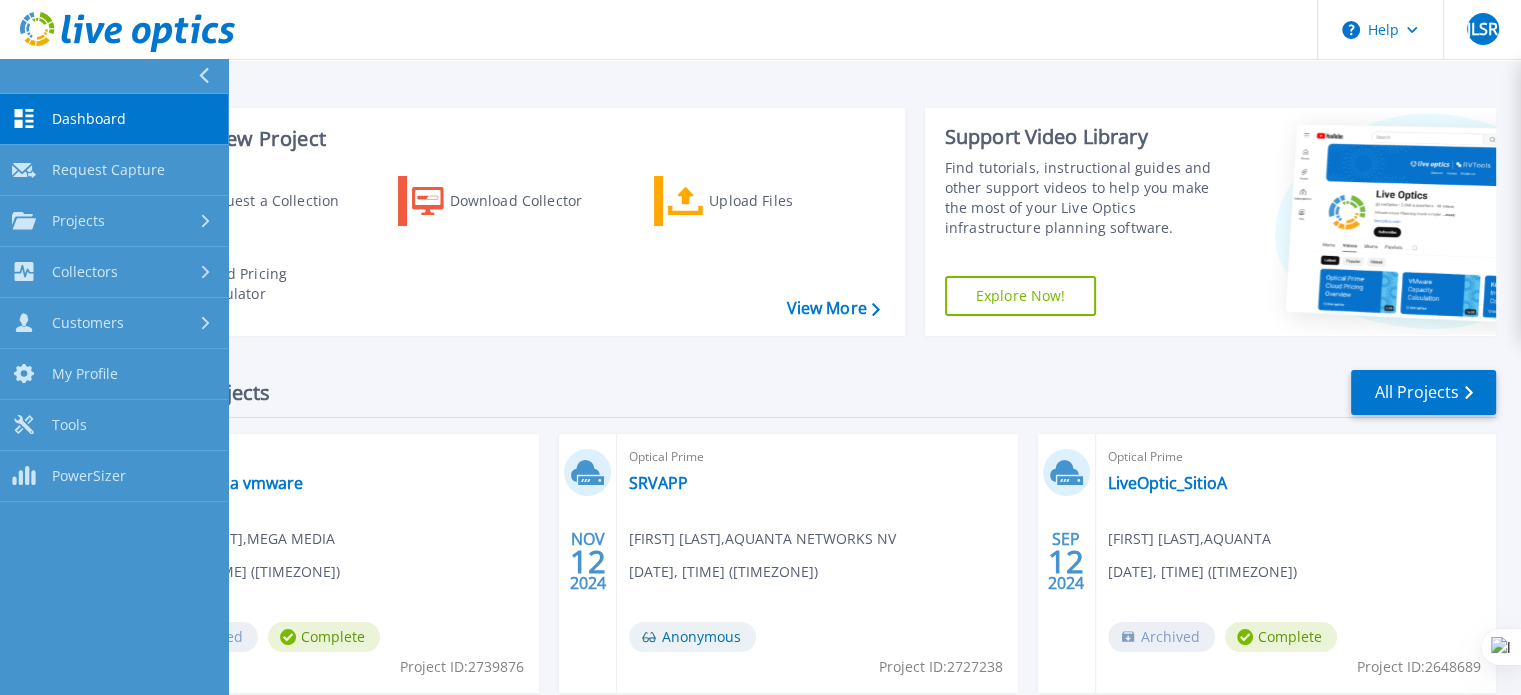 click on "Help JLSR Asociado de canal JOSE LUIS SOTO REYES jsoto@aquanta.cl AQUANTA My Profile Log Out" at bounding box center (760, 30) 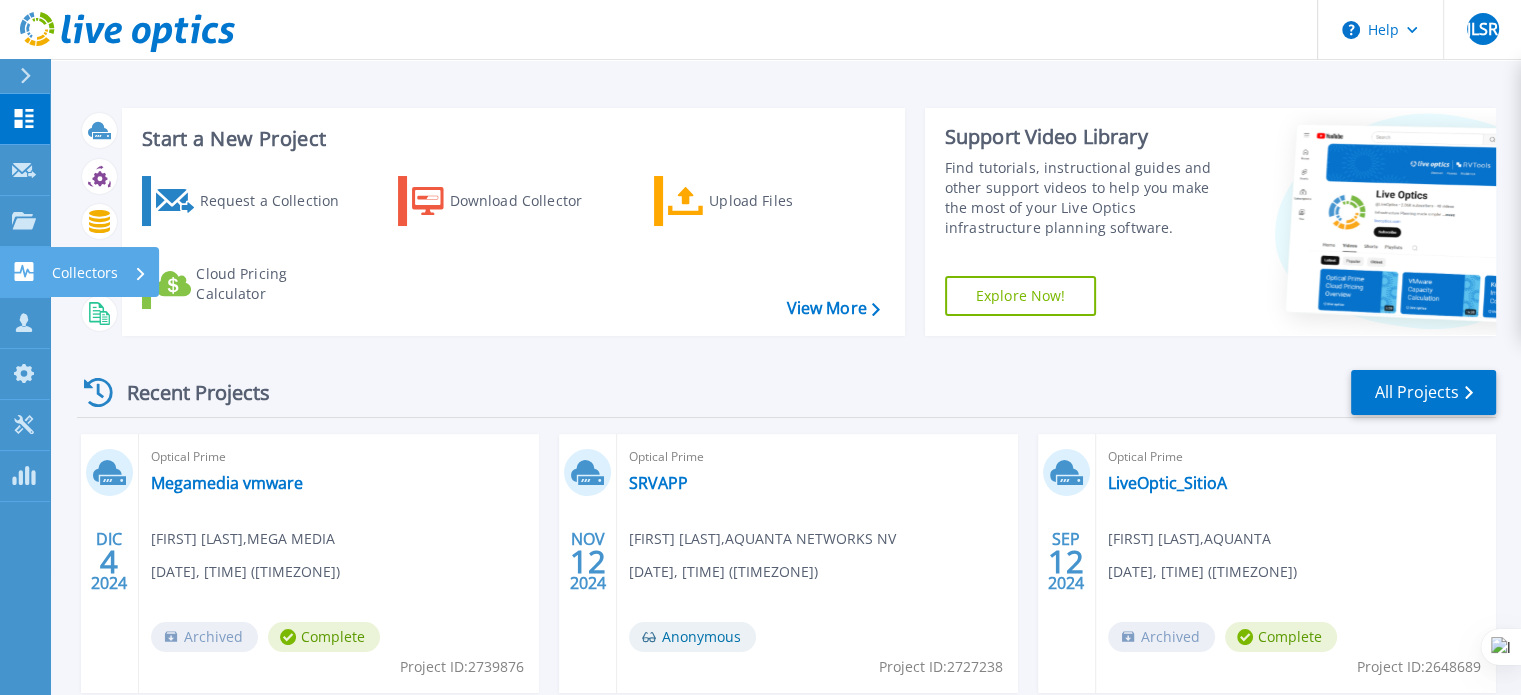 click on "Collectors Collectors" at bounding box center [25, 272] 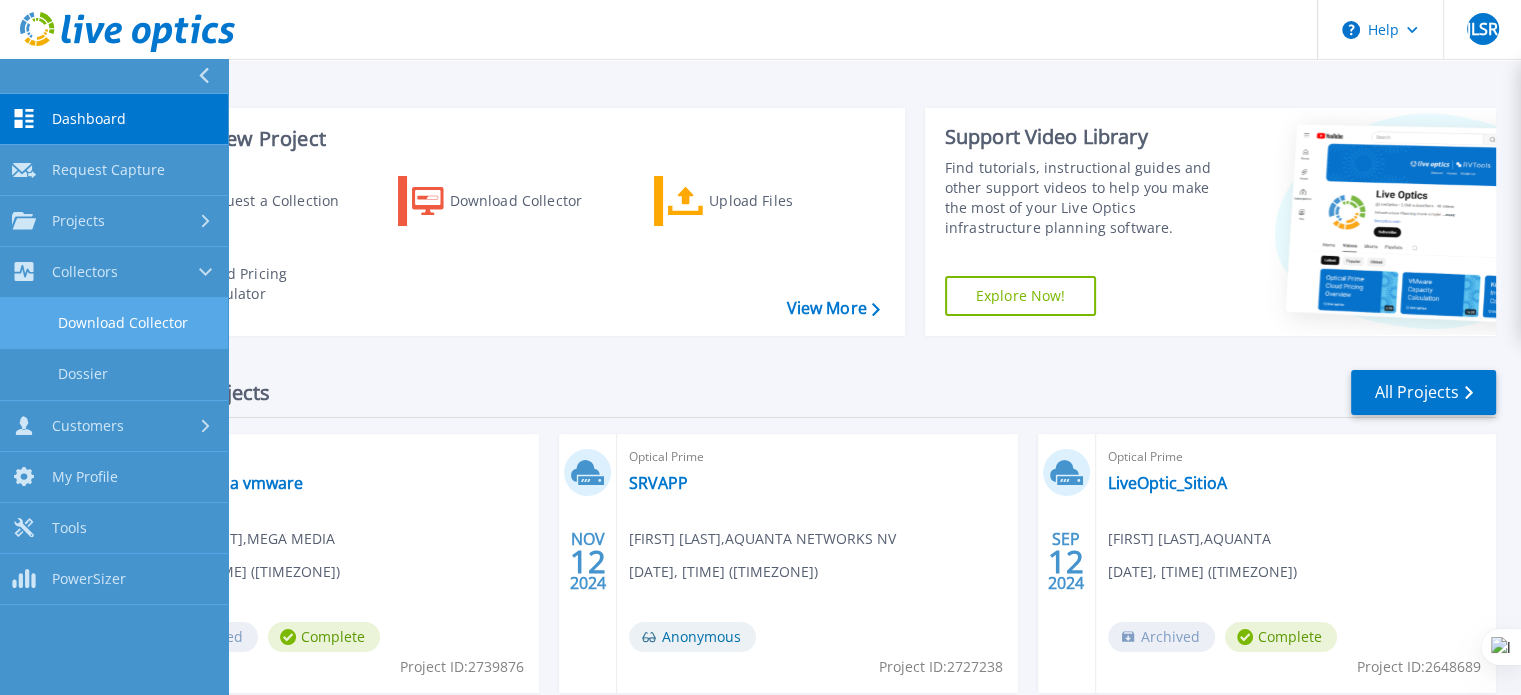 click on "Download Collector" at bounding box center (114, 323) 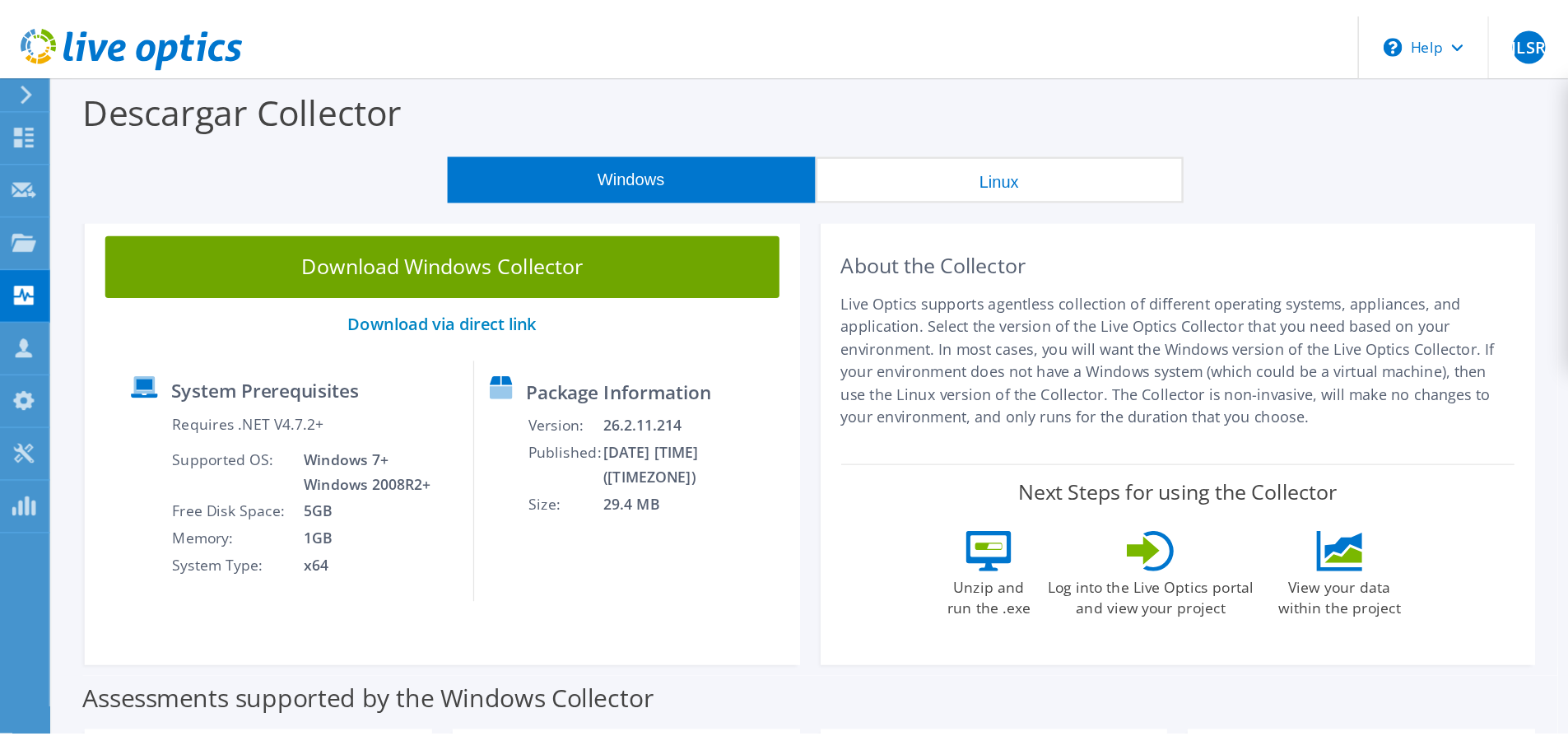 scroll, scrollTop: 0, scrollLeft: 0, axis: both 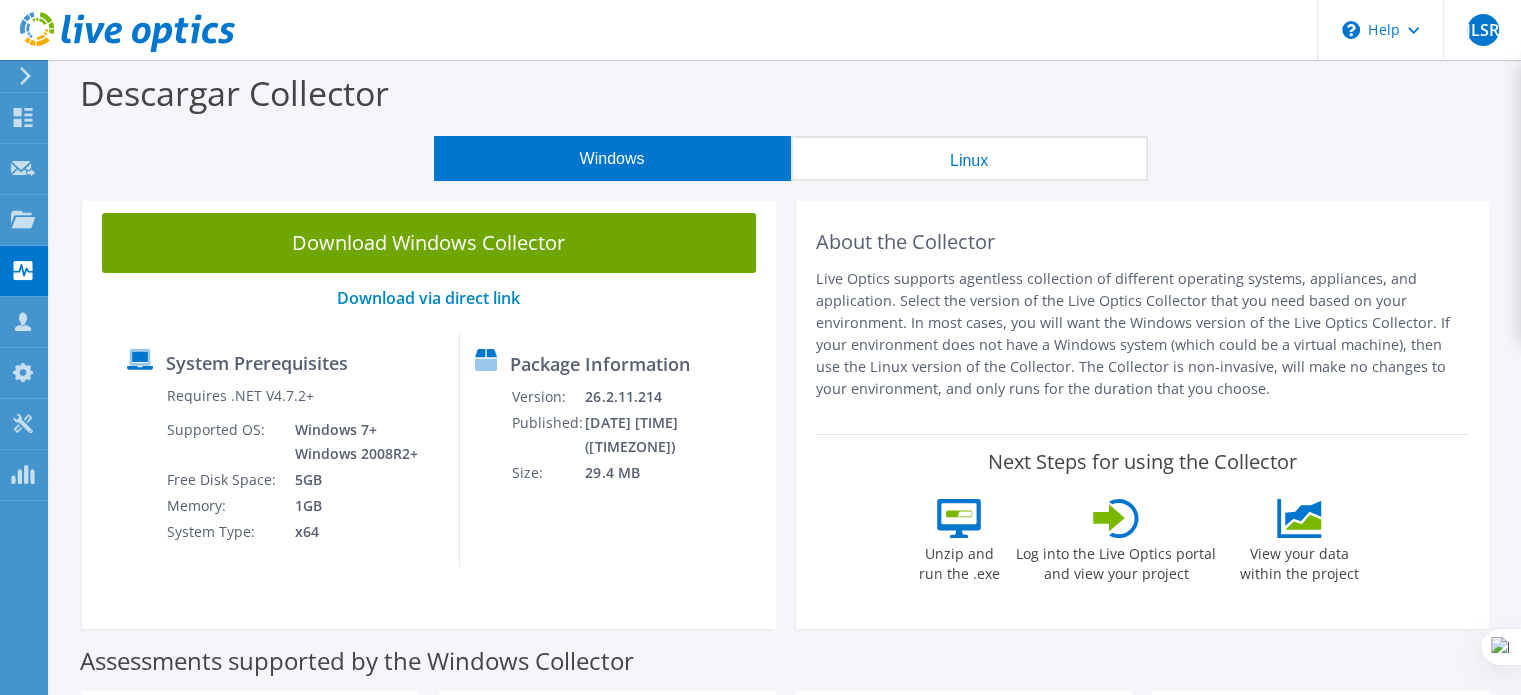 click on "Windows" at bounding box center [612, 158] 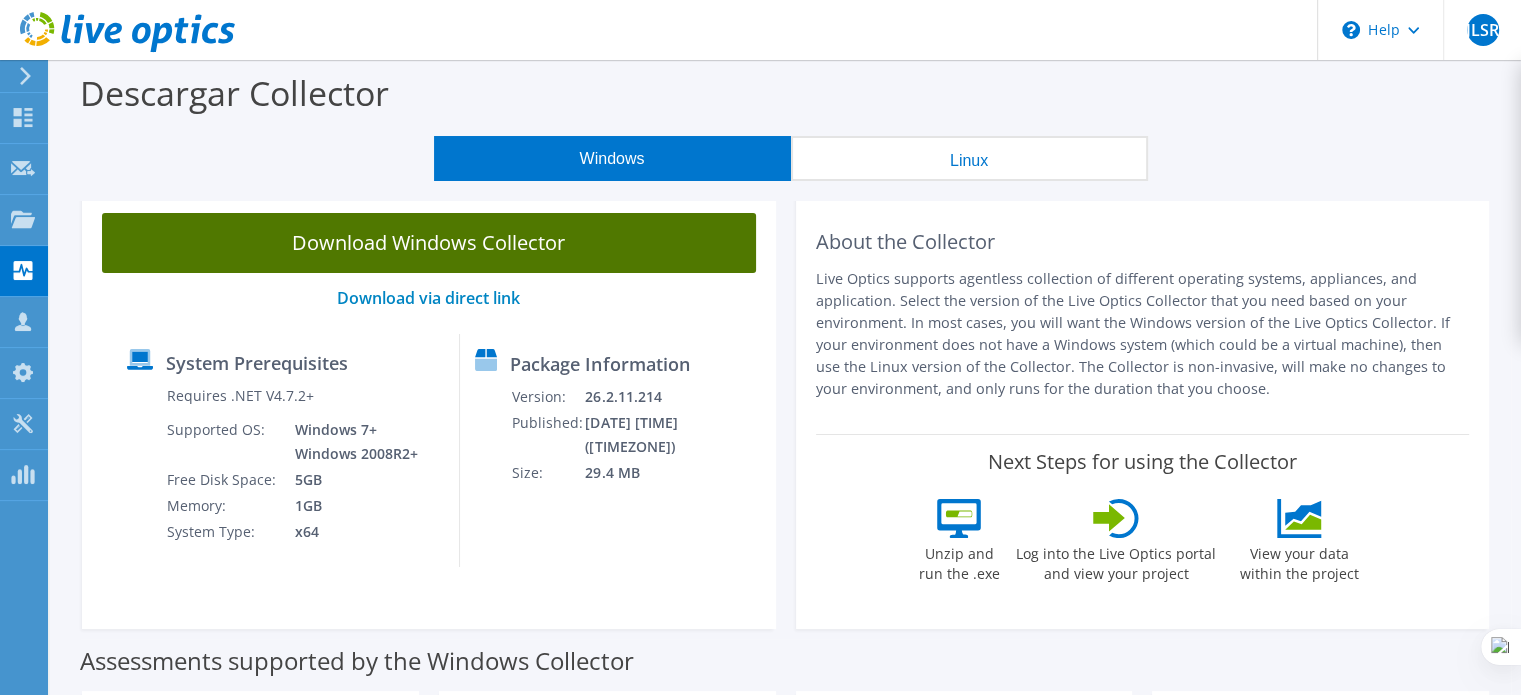 click on "Download Windows Collector" at bounding box center (429, 243) 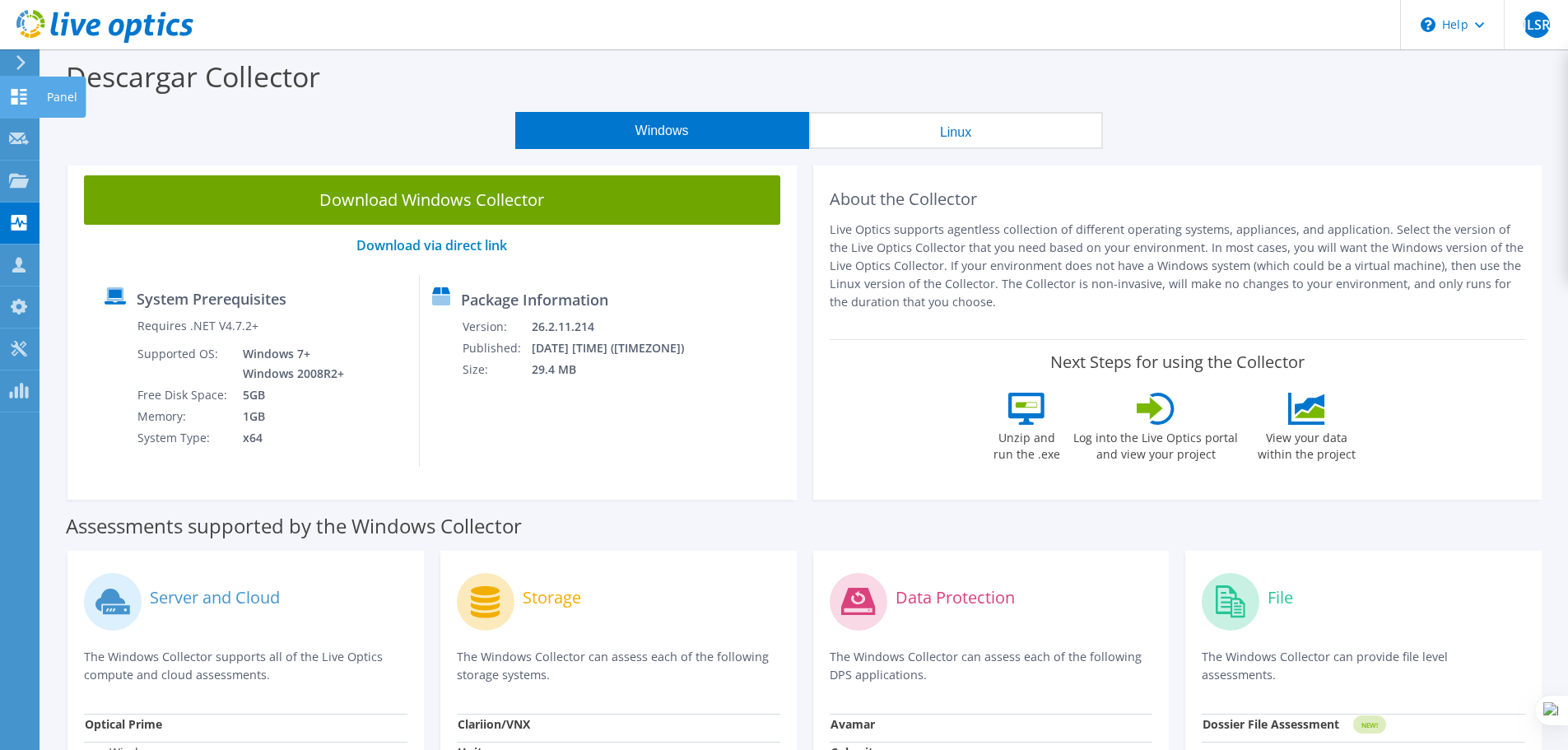 click 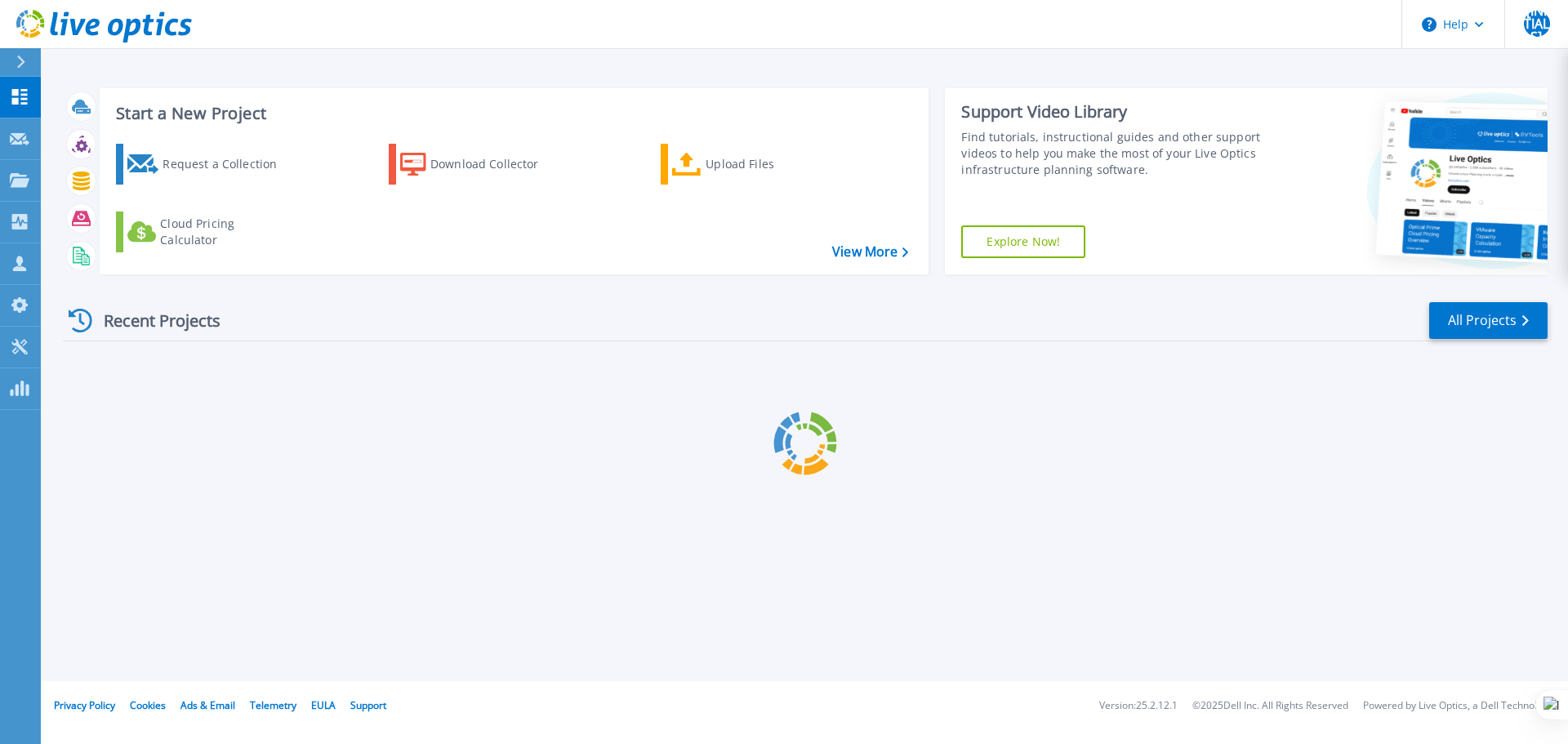 scroll, scrollTop: 0, scrollLeft: 0, axis: both 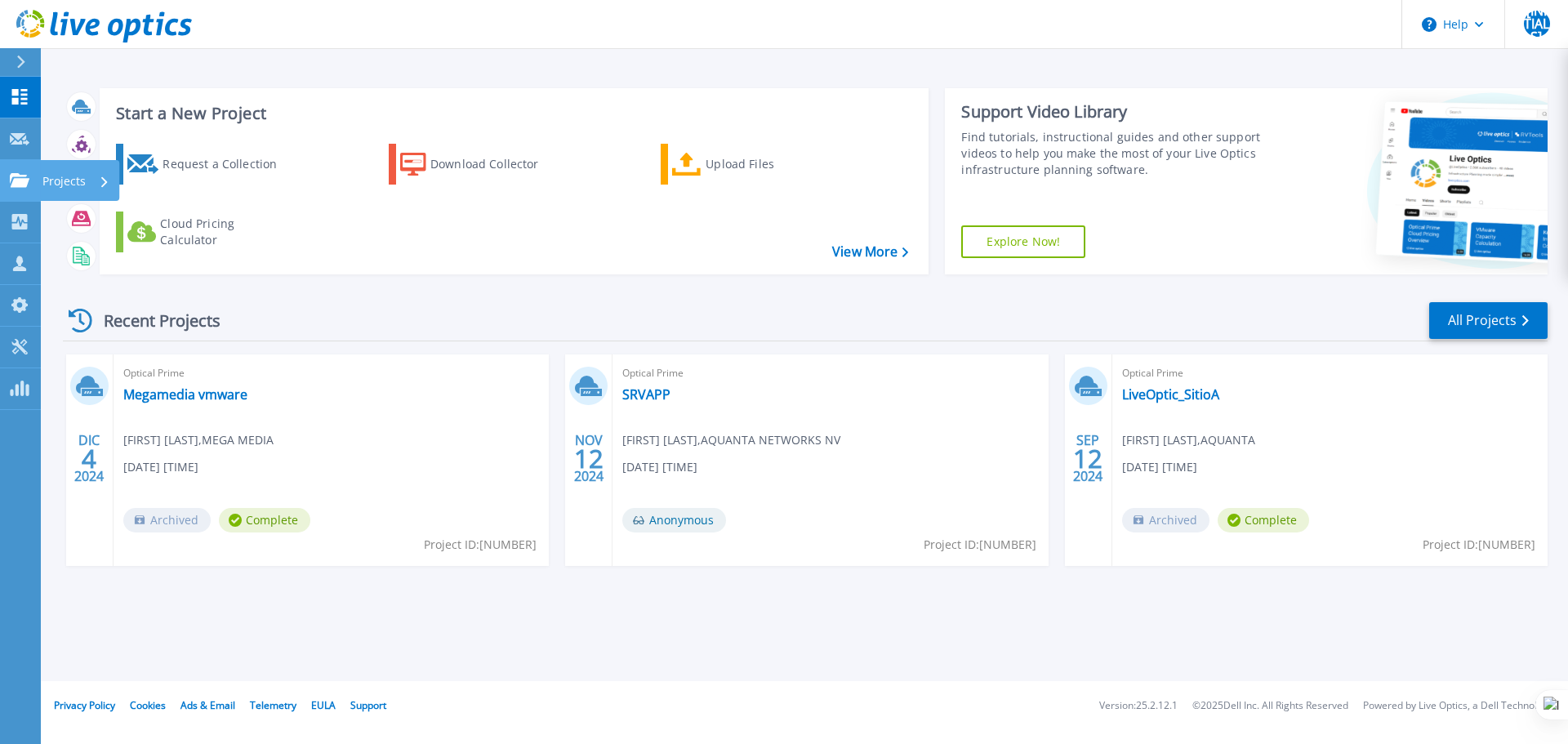 click on "Projects Projects" at bounding box center [20, 180] 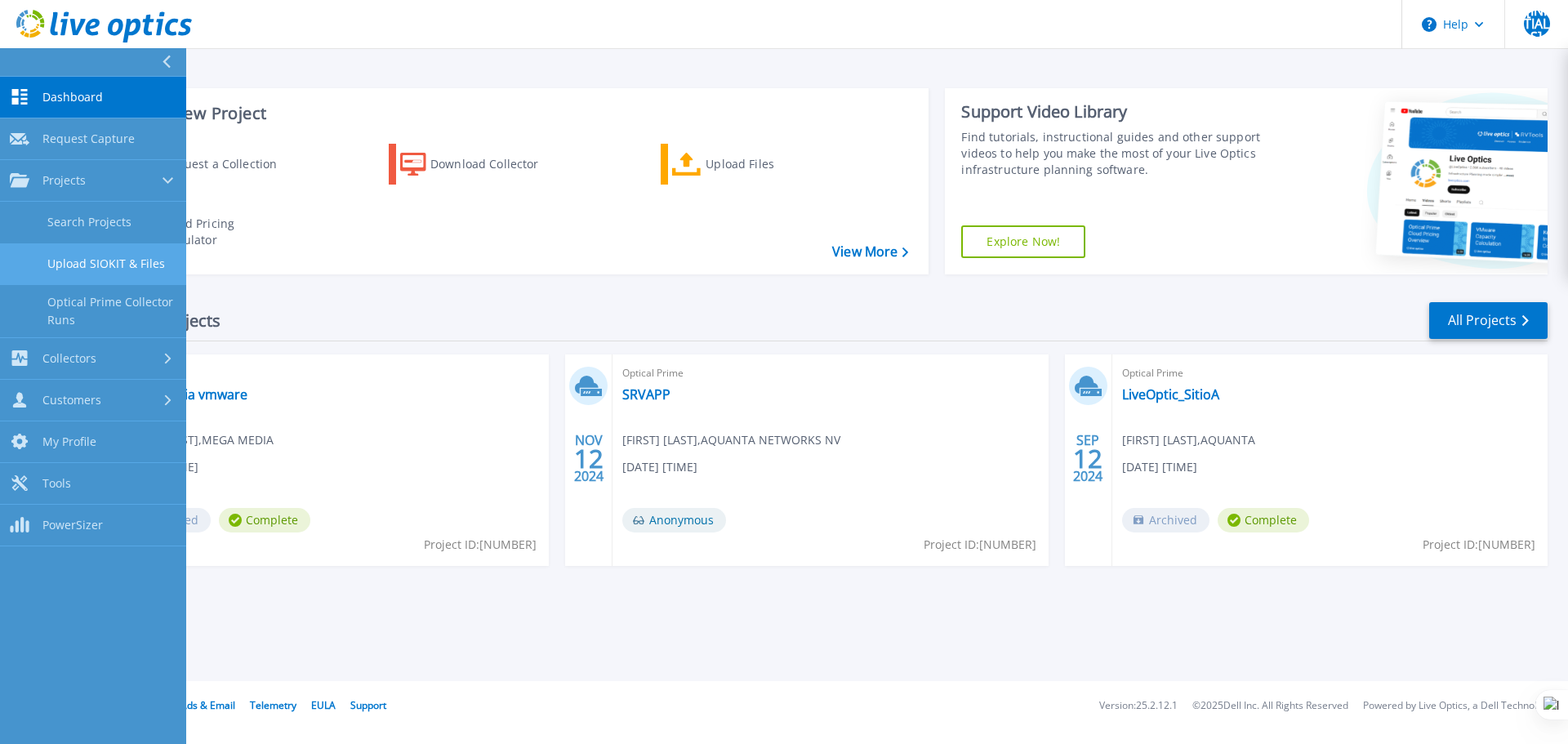 click on "Upload SIOKIT & Files" at bounding box center [93, 264] 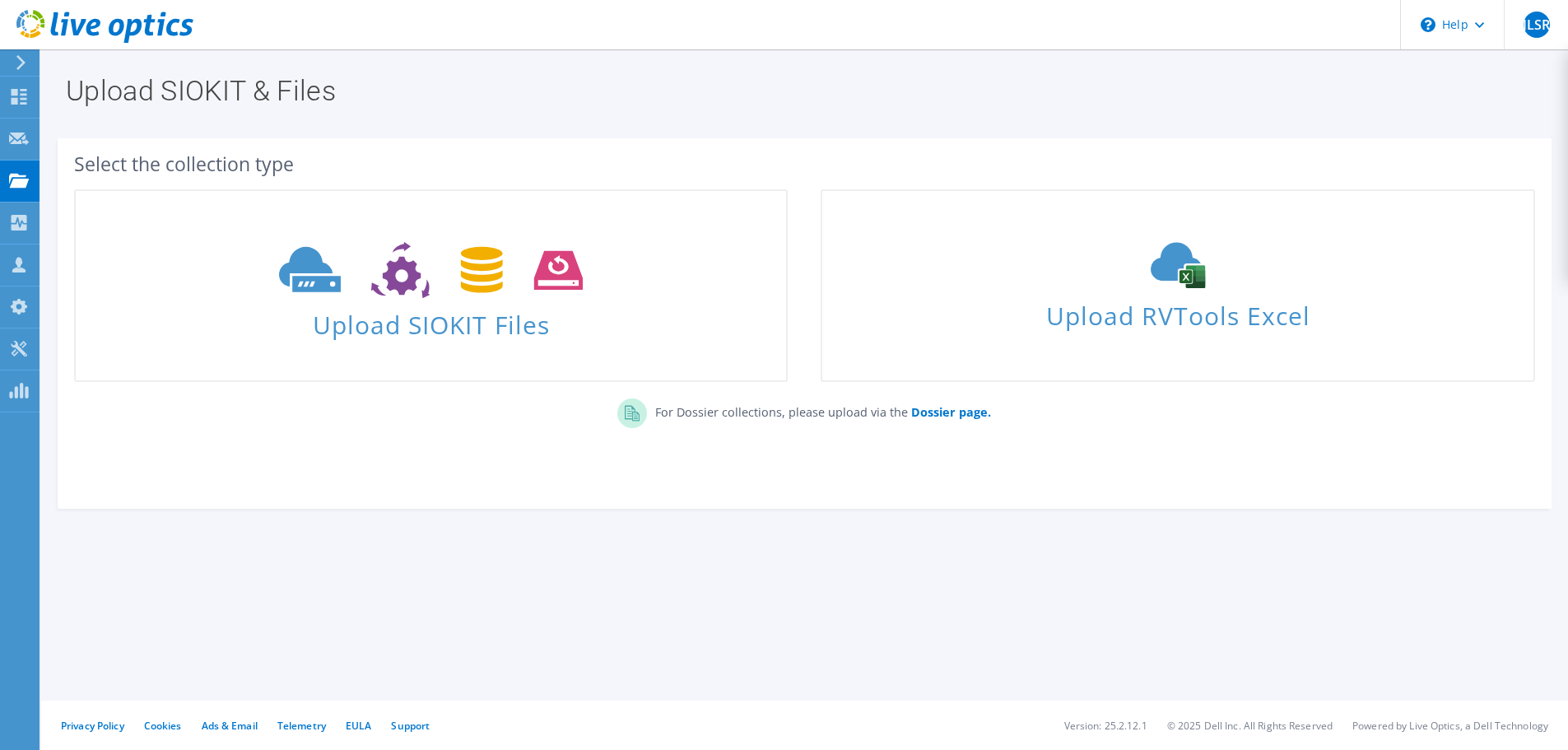 scroll, scrollTop: 0, scrollLeft: 0, axis: both 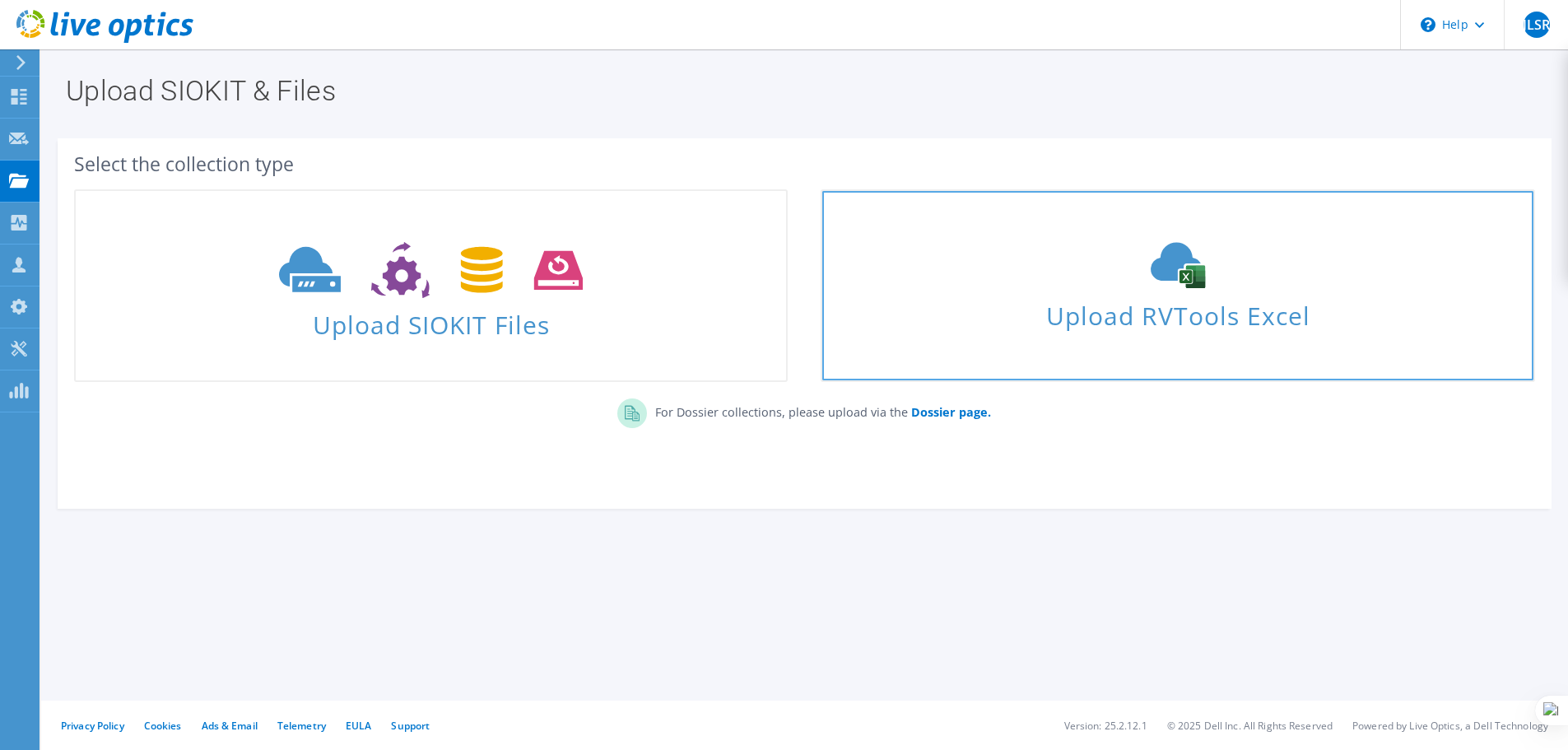 click on "Upload RVTools Excel" at bounding box center (1177, 311) 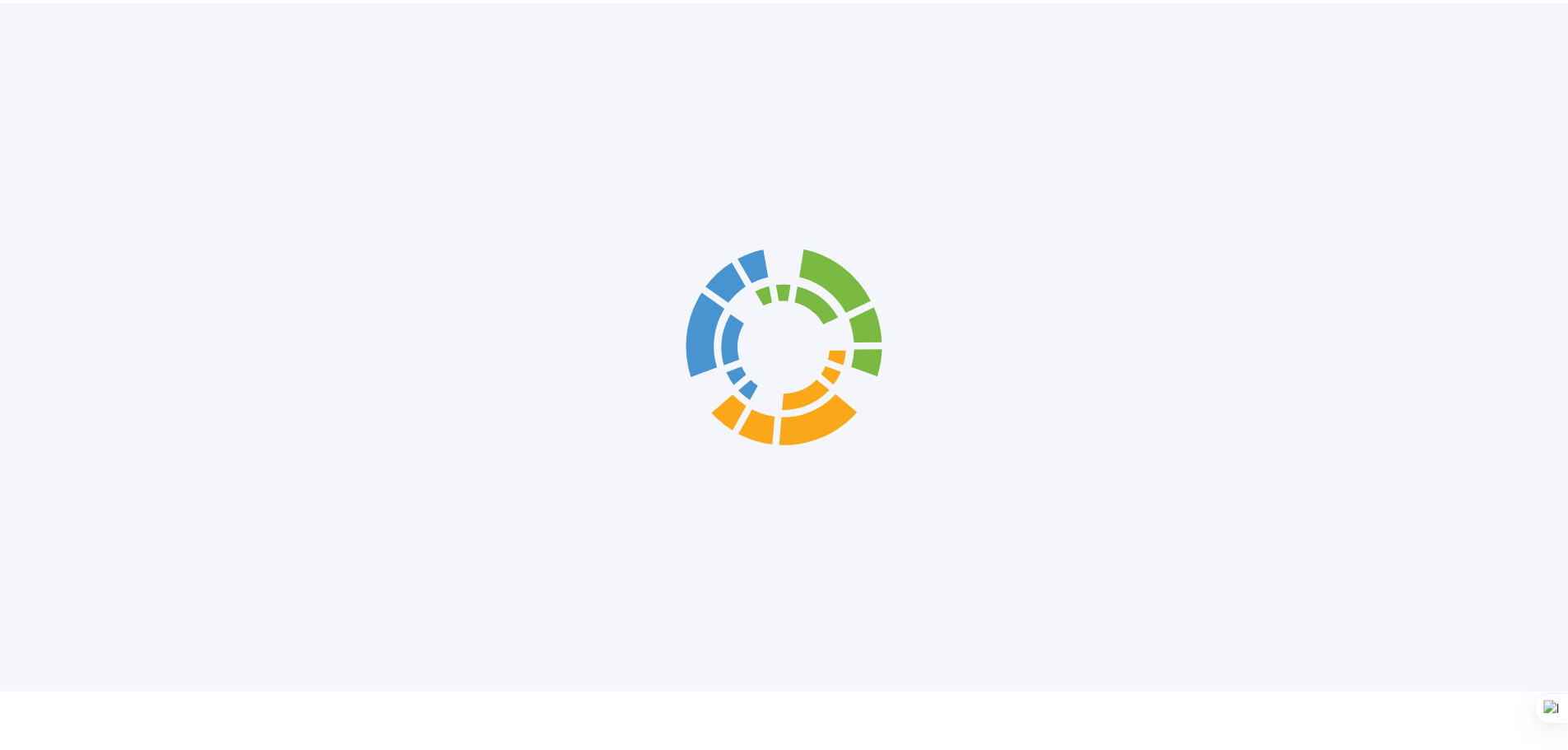 scroll, scrollTop: 0, scrollLeft: 0, axis: both 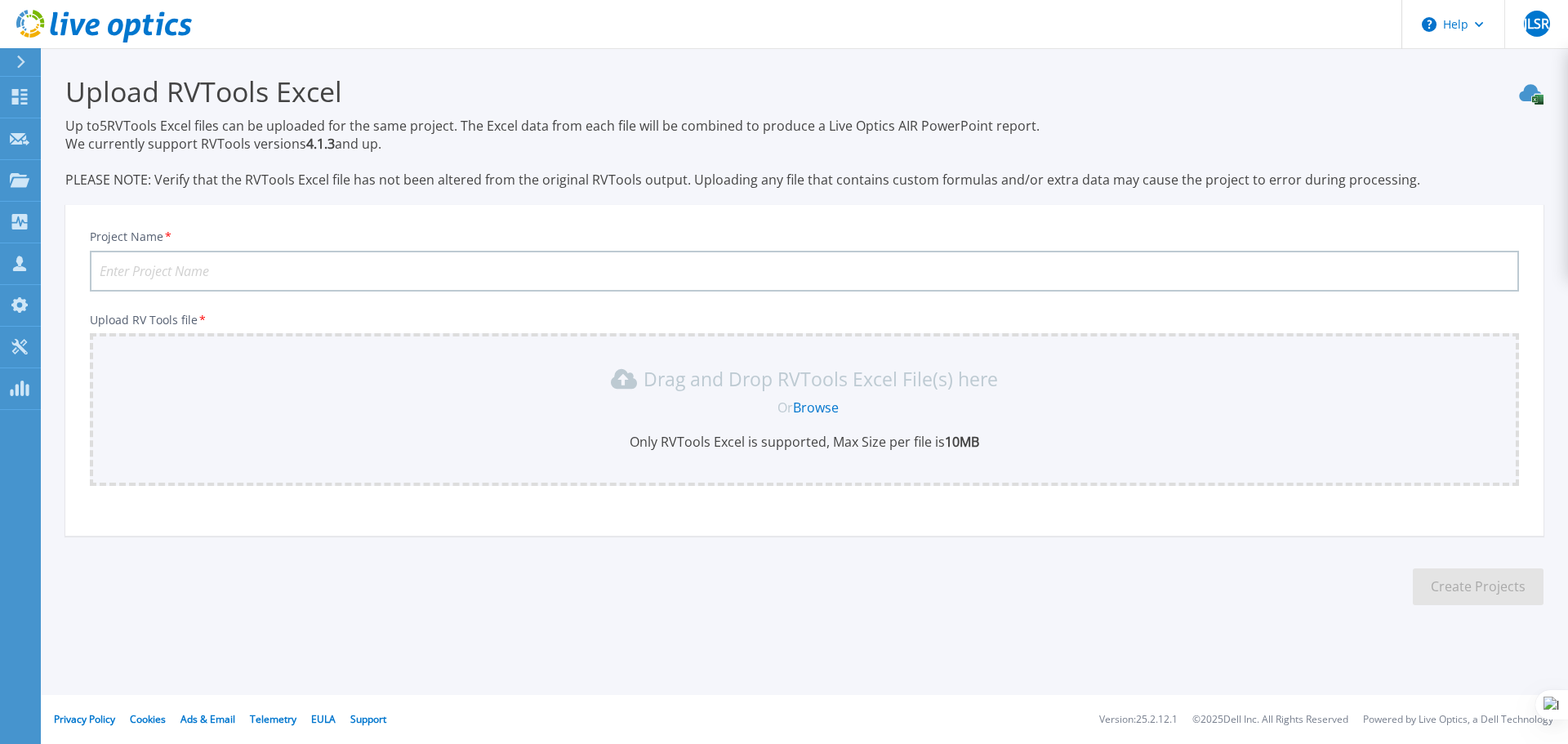 click on "Project Name *" at bounding box center (804, 271) 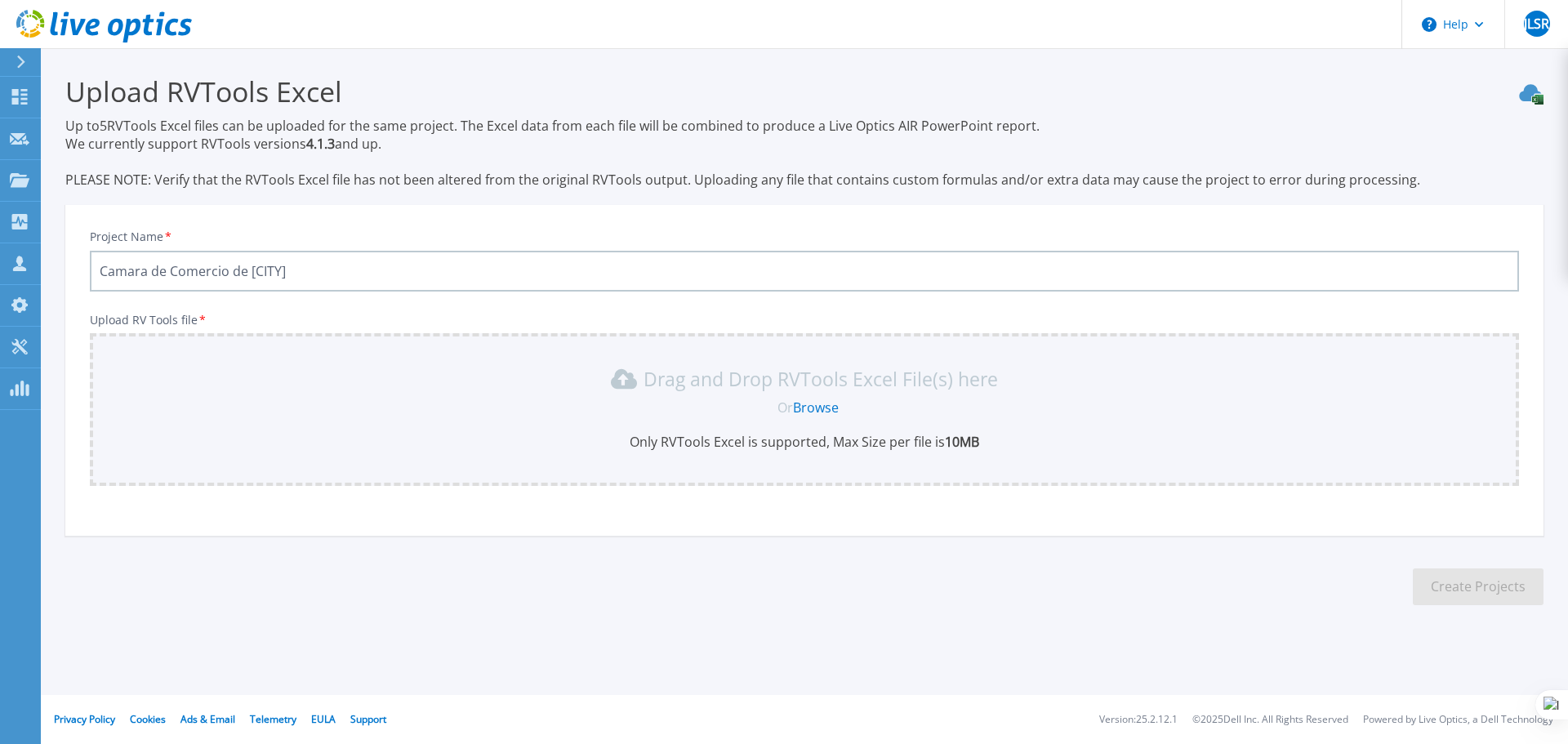 click on "Browse" at bounding box center [816, 408] 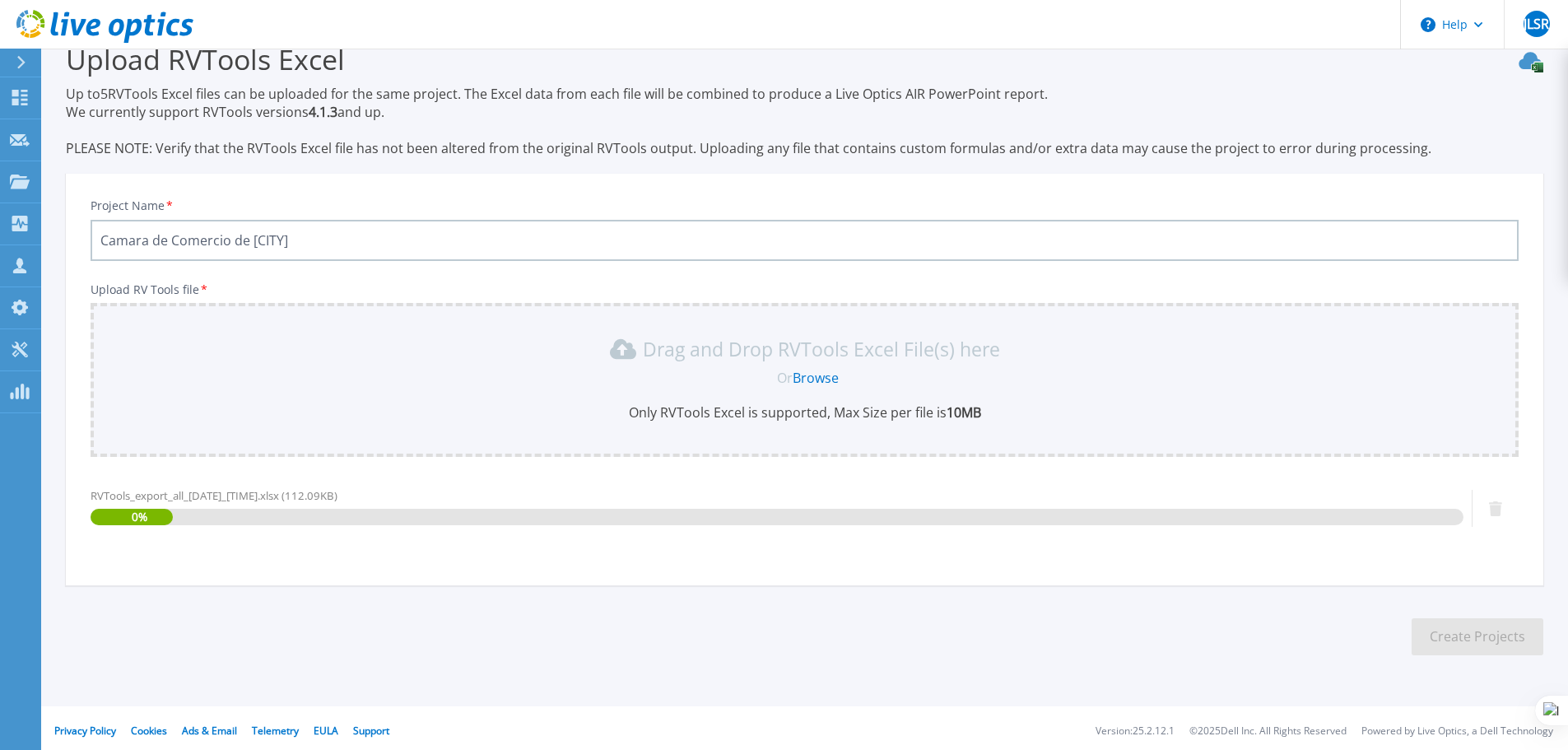 scroll, scrollTop: 39, scrollLeft: 0, axis: vertical 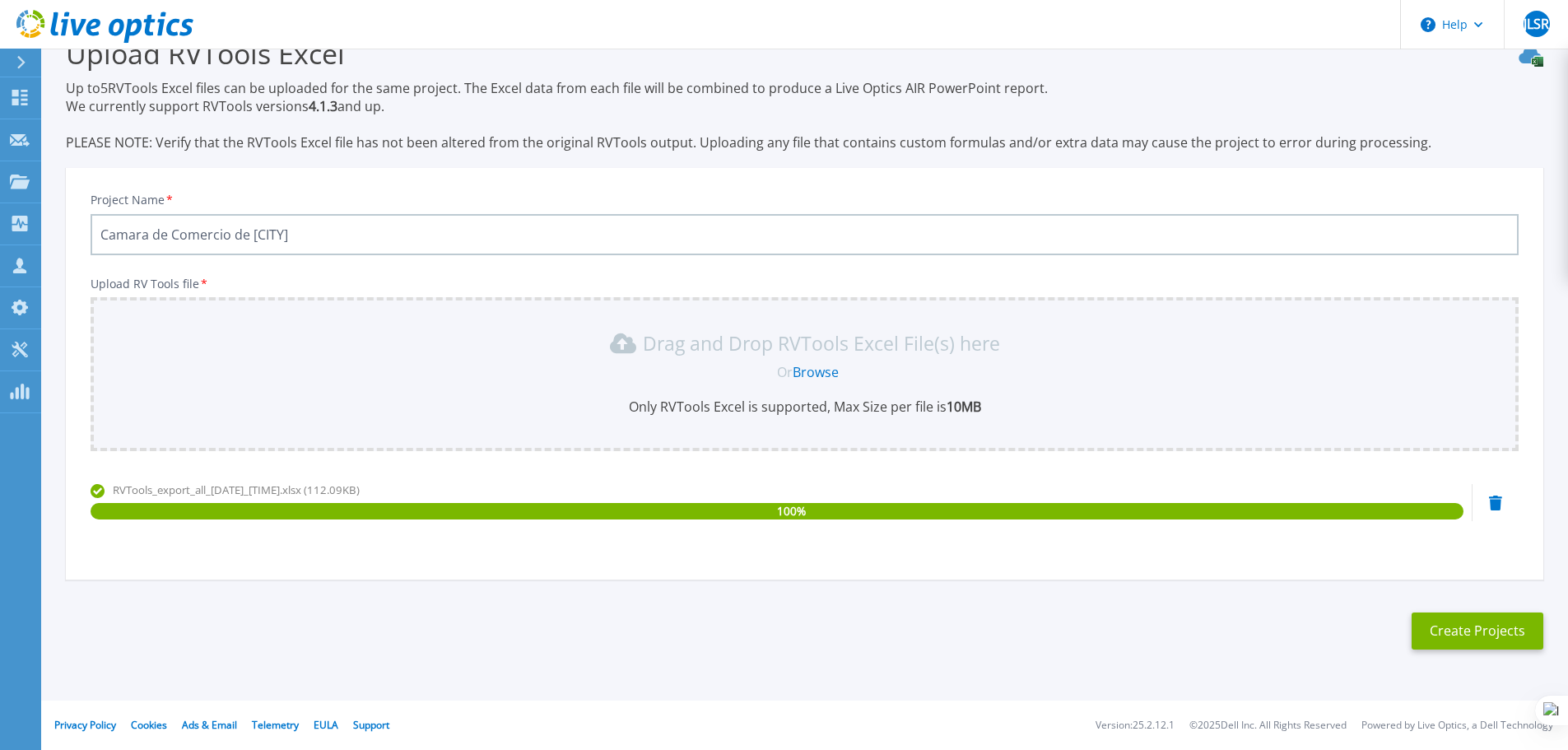 click on "Camara de Comercio de Santiago" at bounding box center (804, 235) 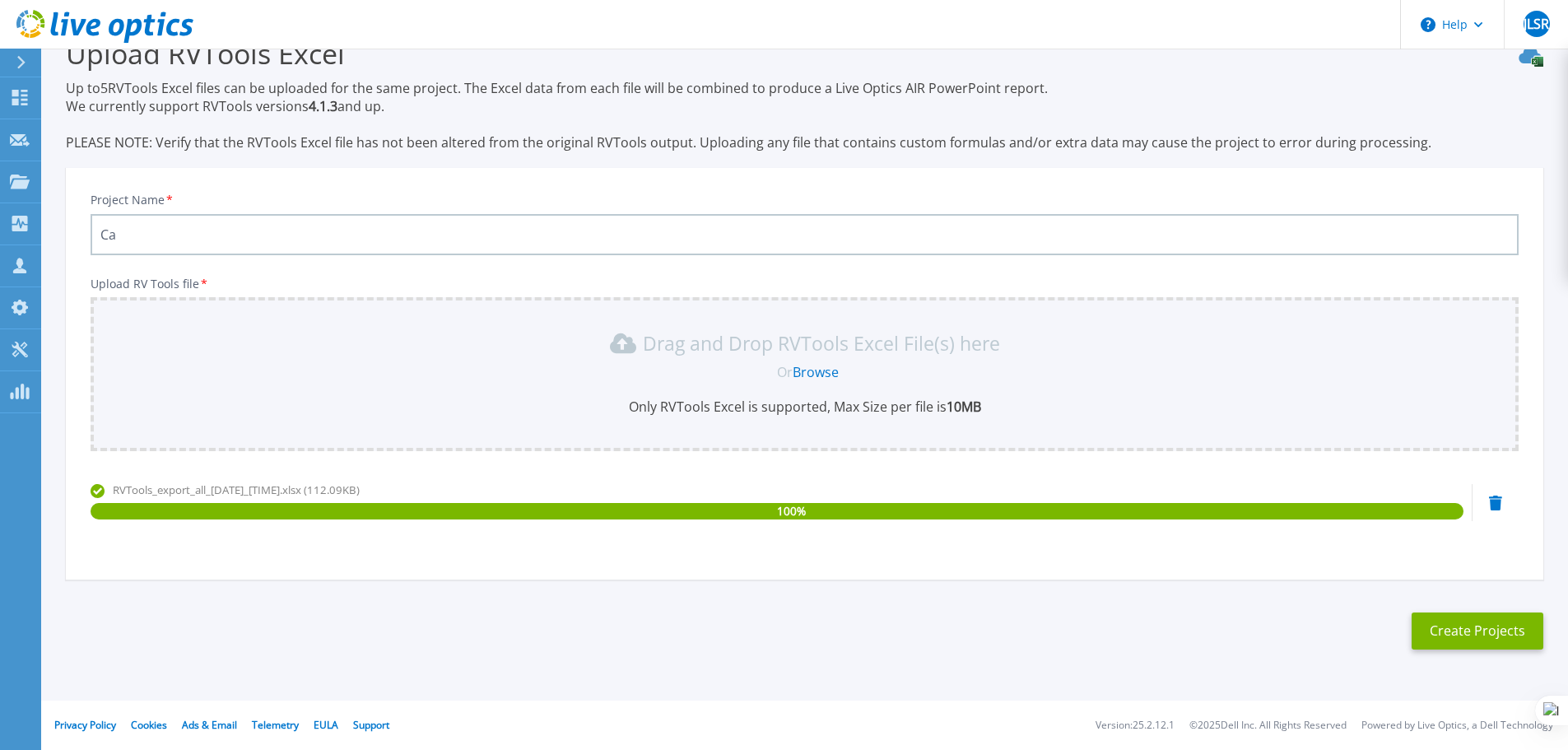 type on "C" 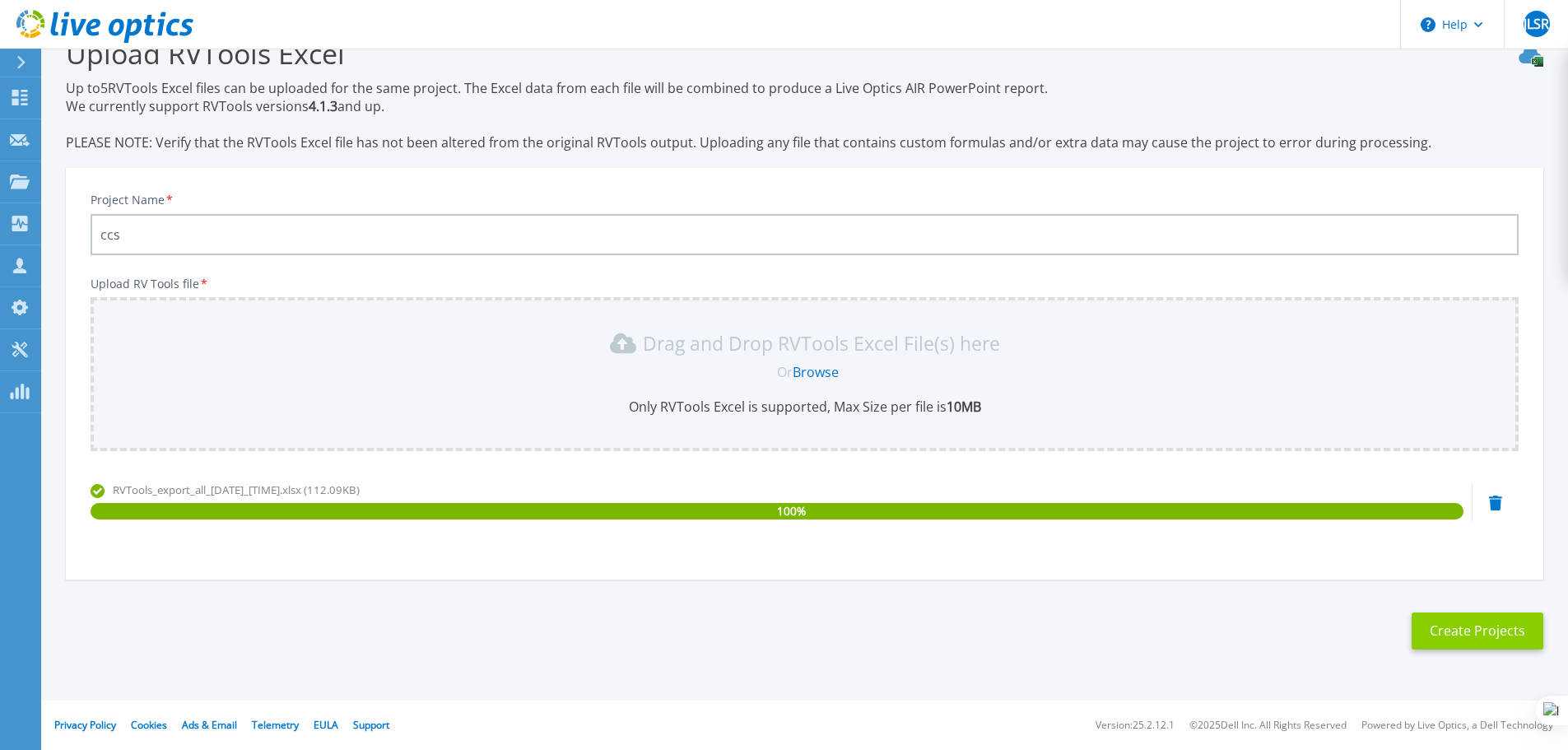 type on "ccs" 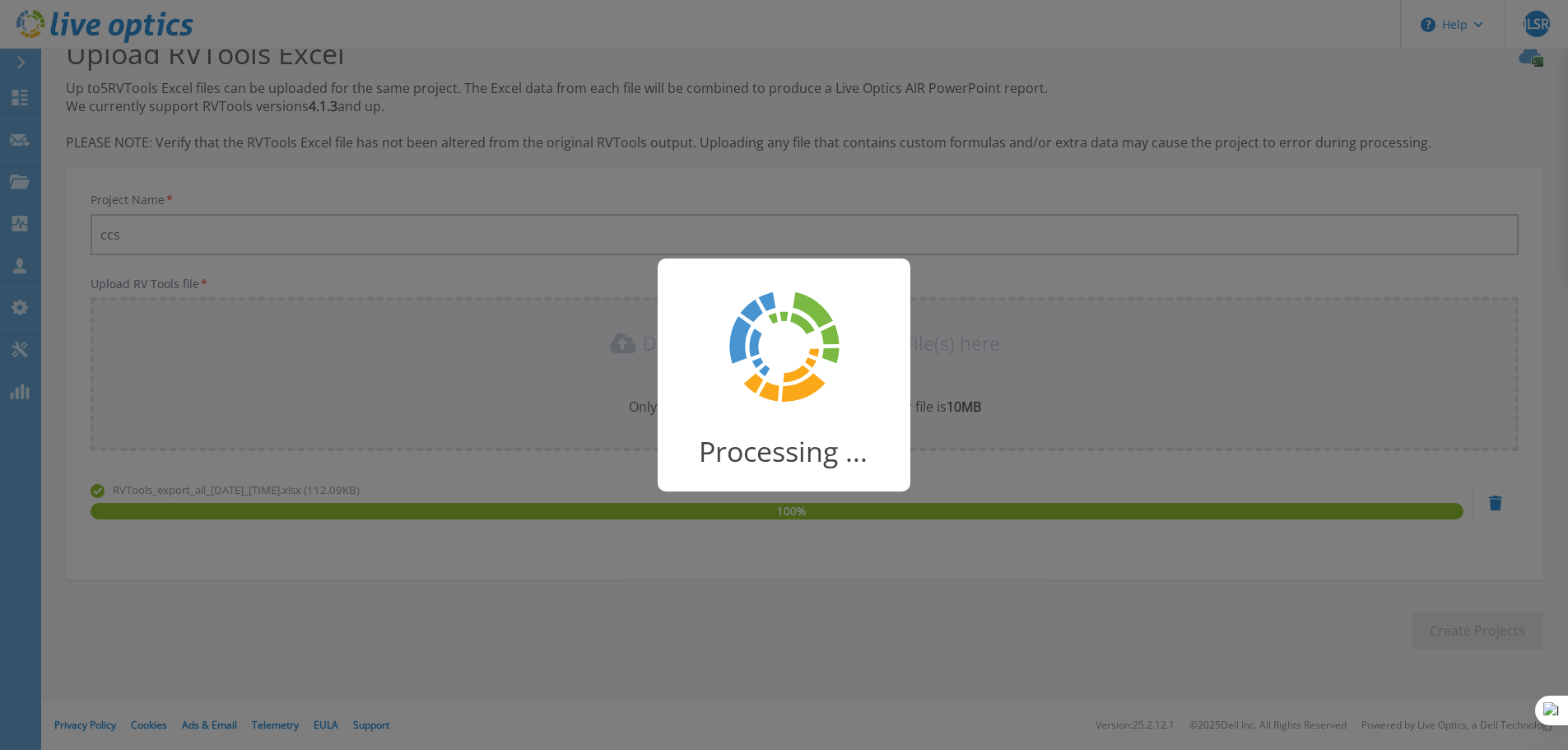 scroll, scrollTop: 32, scrollLeft: 0, axis: vertical 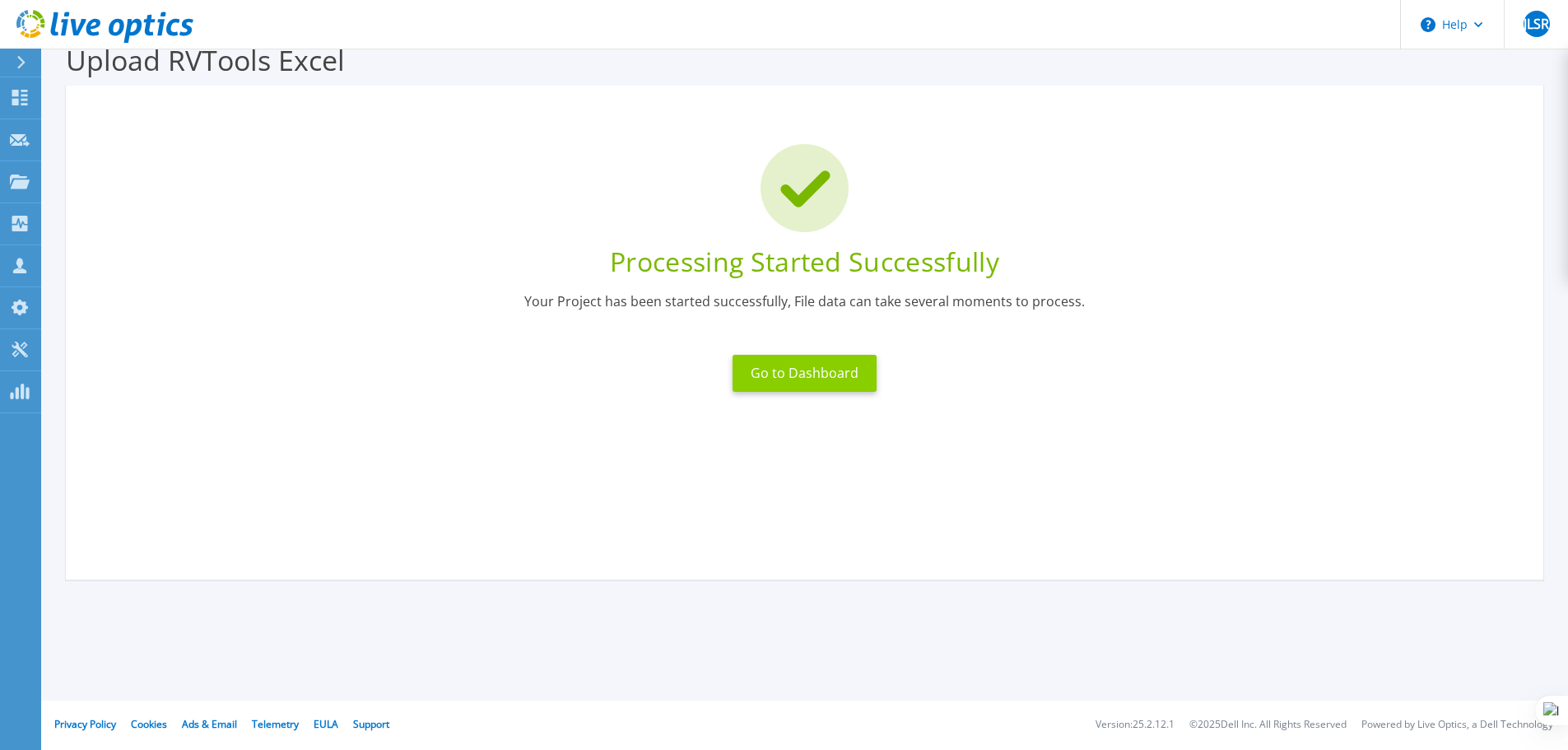 click on "Go to Dashboard" at bounding box center (804, 373) 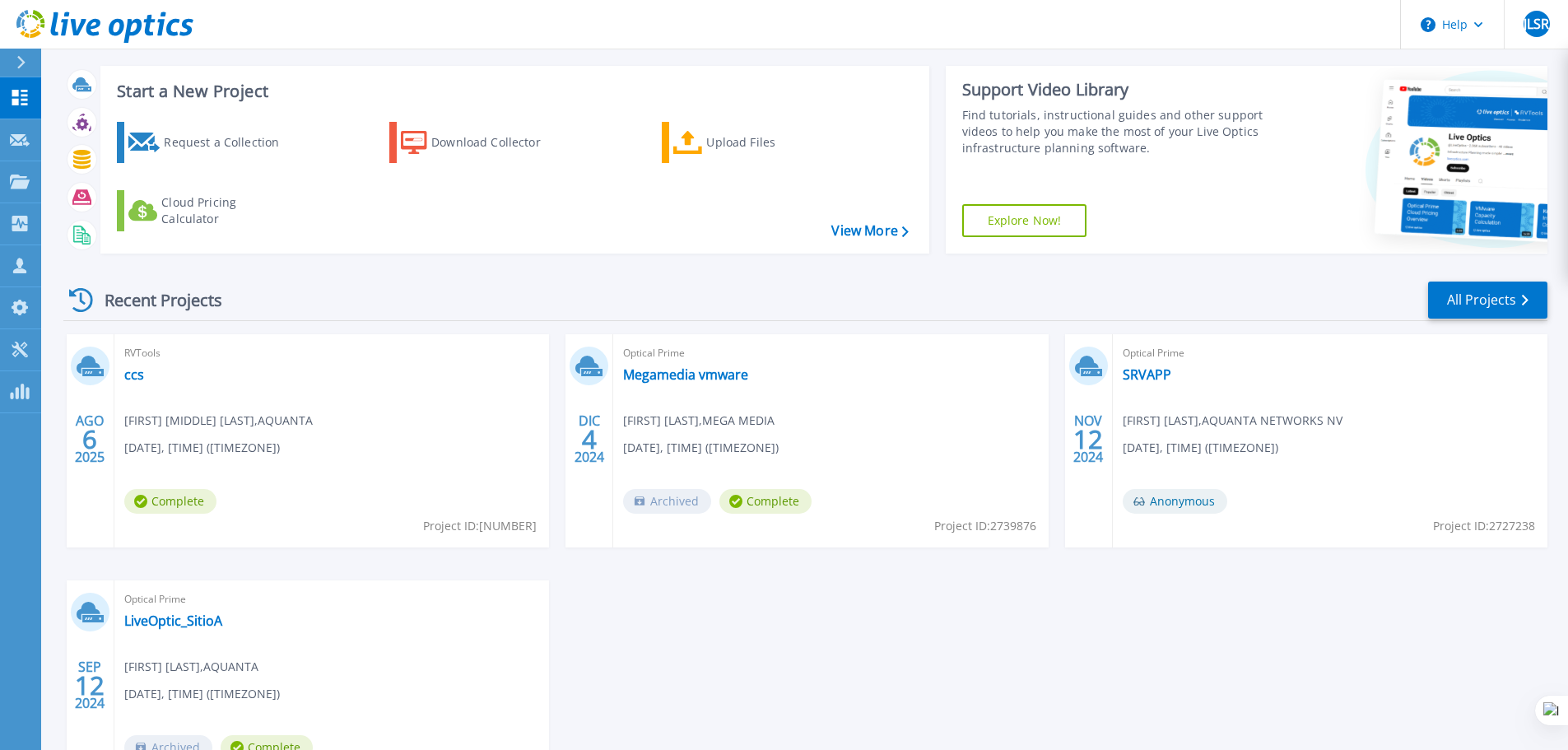 scroll, scrollTop: 0, scrollLeft: 0, axis: both 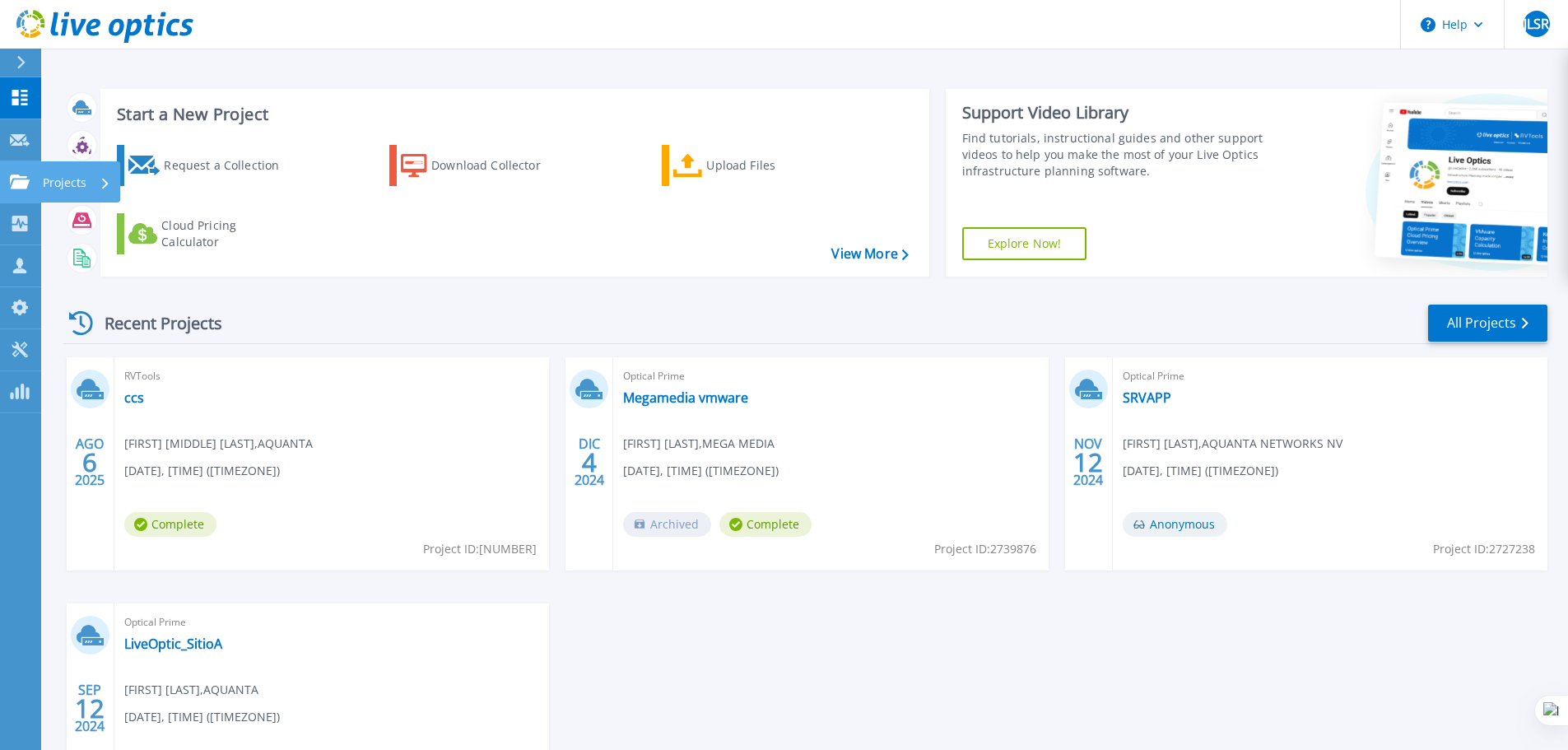 click 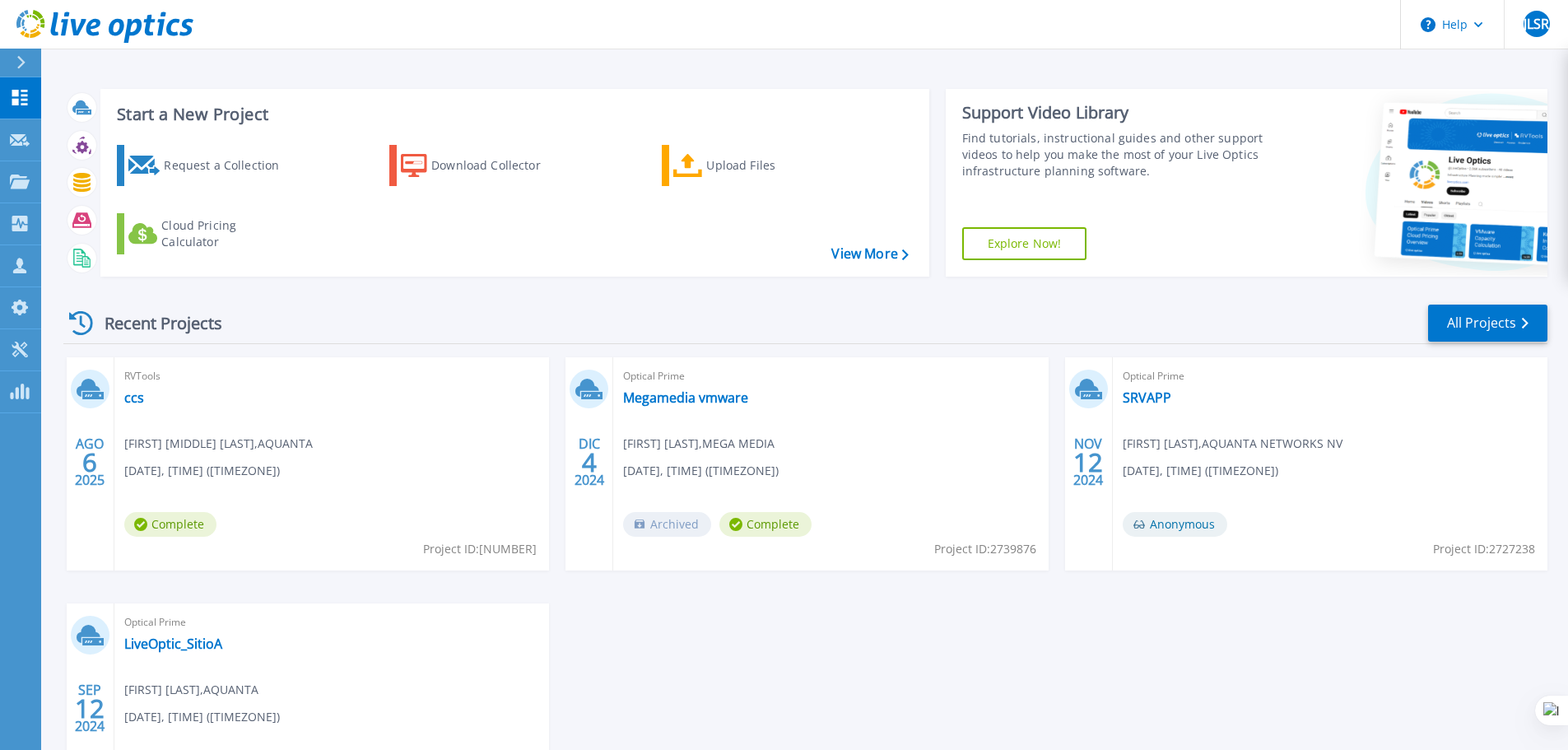 click on "Recent Projects All Projects" at bounding box center [805, 324] 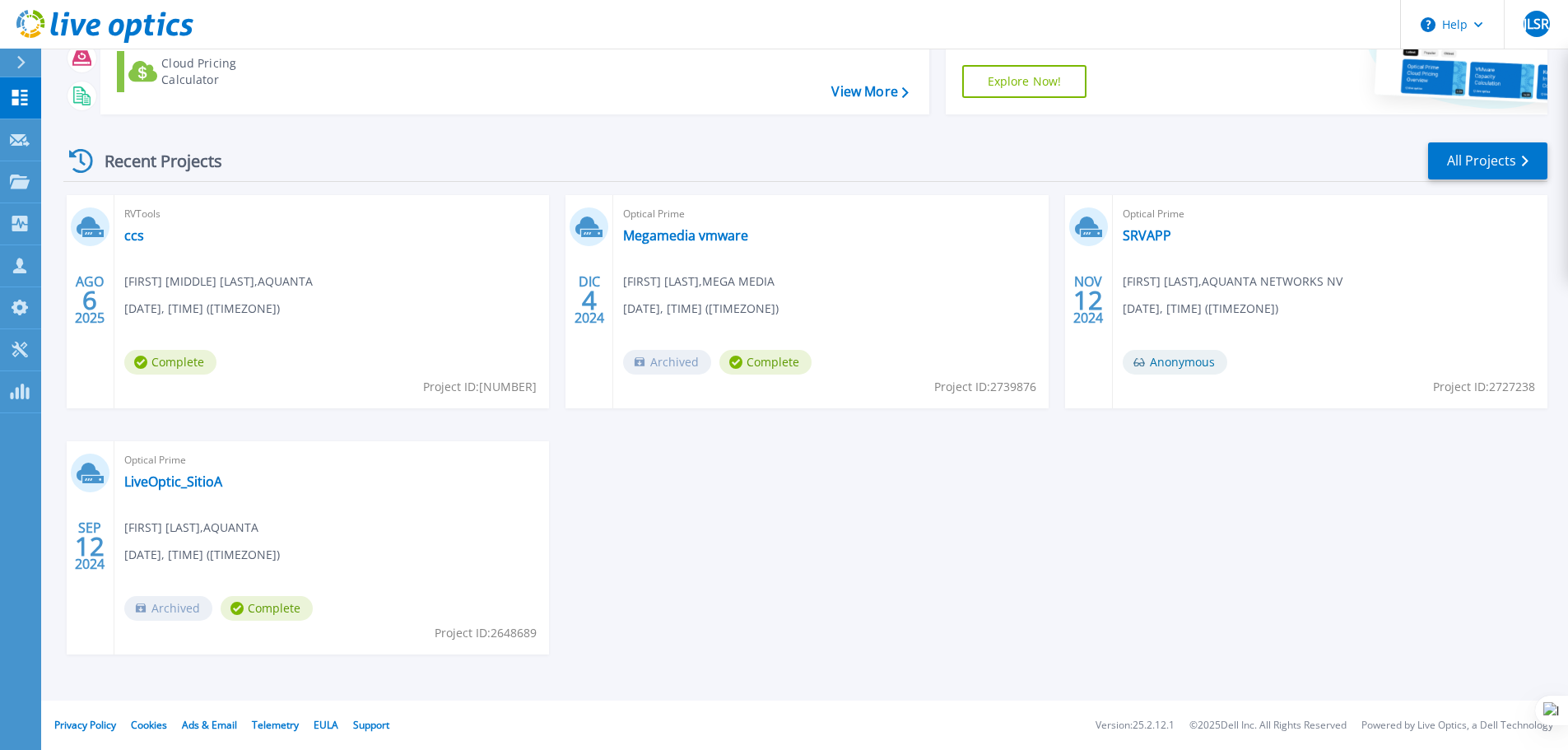 scroll, scrollTop: 0, scrollLeft: 0, axis: both 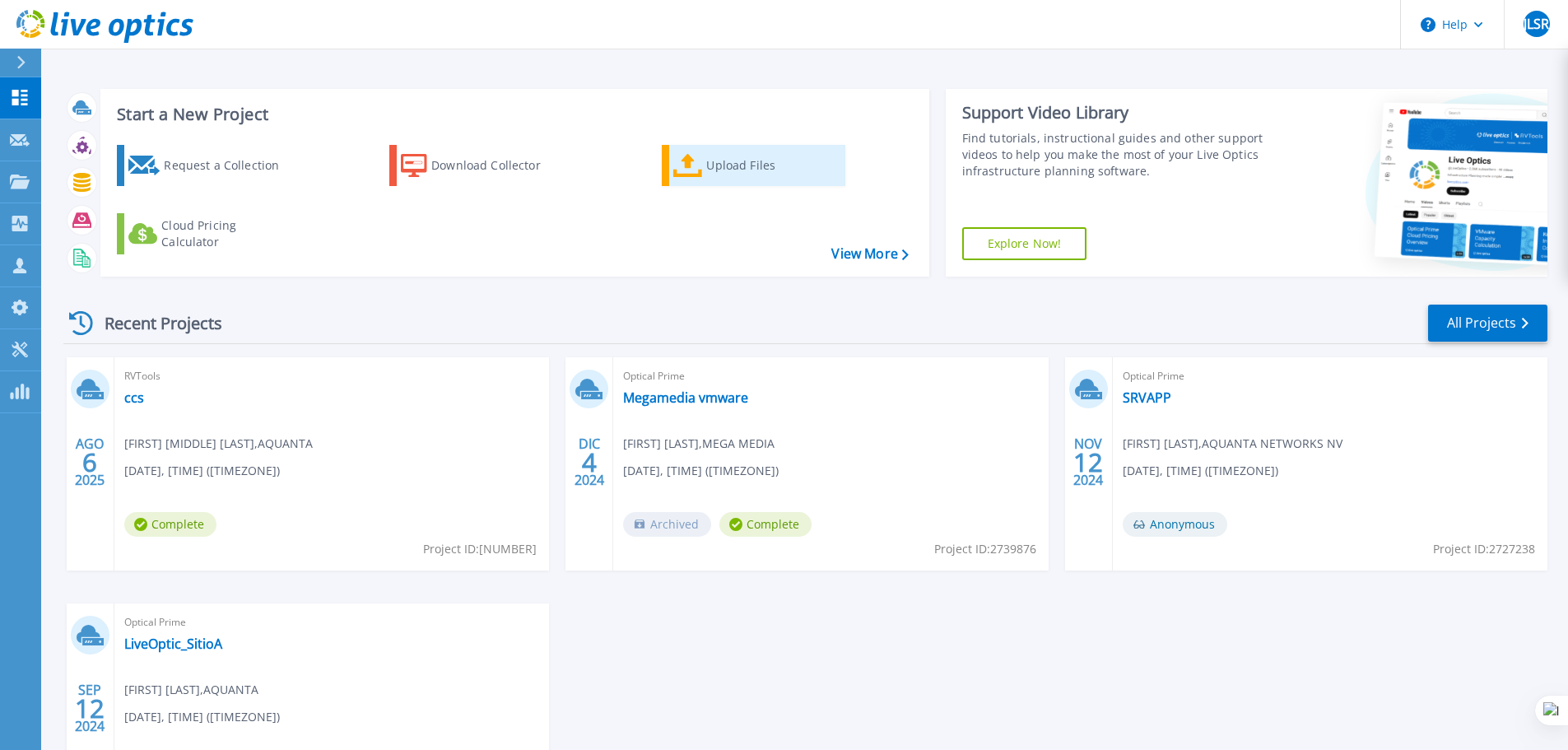 click on "Upload Files" at bounding box center (772, 165) 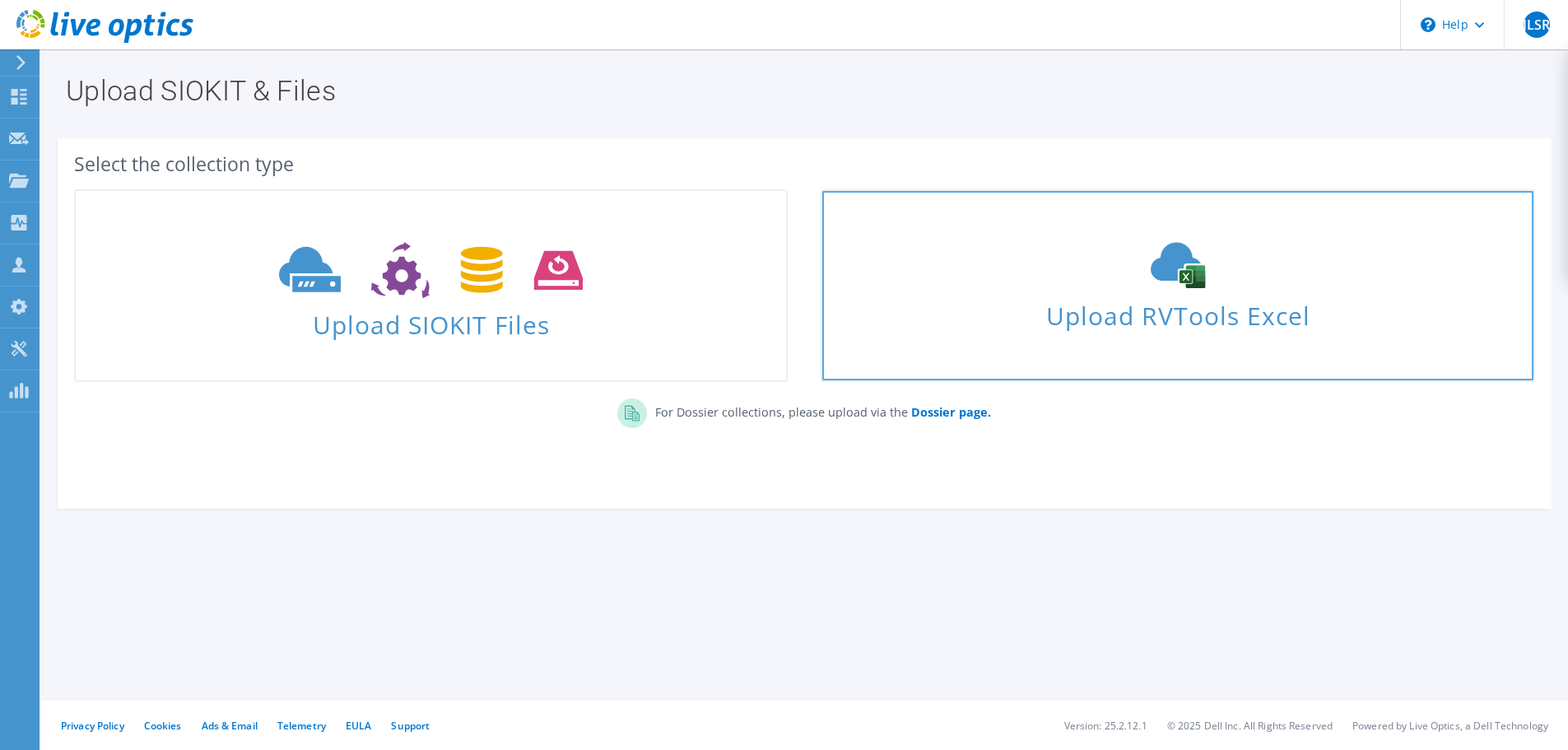 scroll, scrollTop: 0, scrollLeft: 0, axis: both 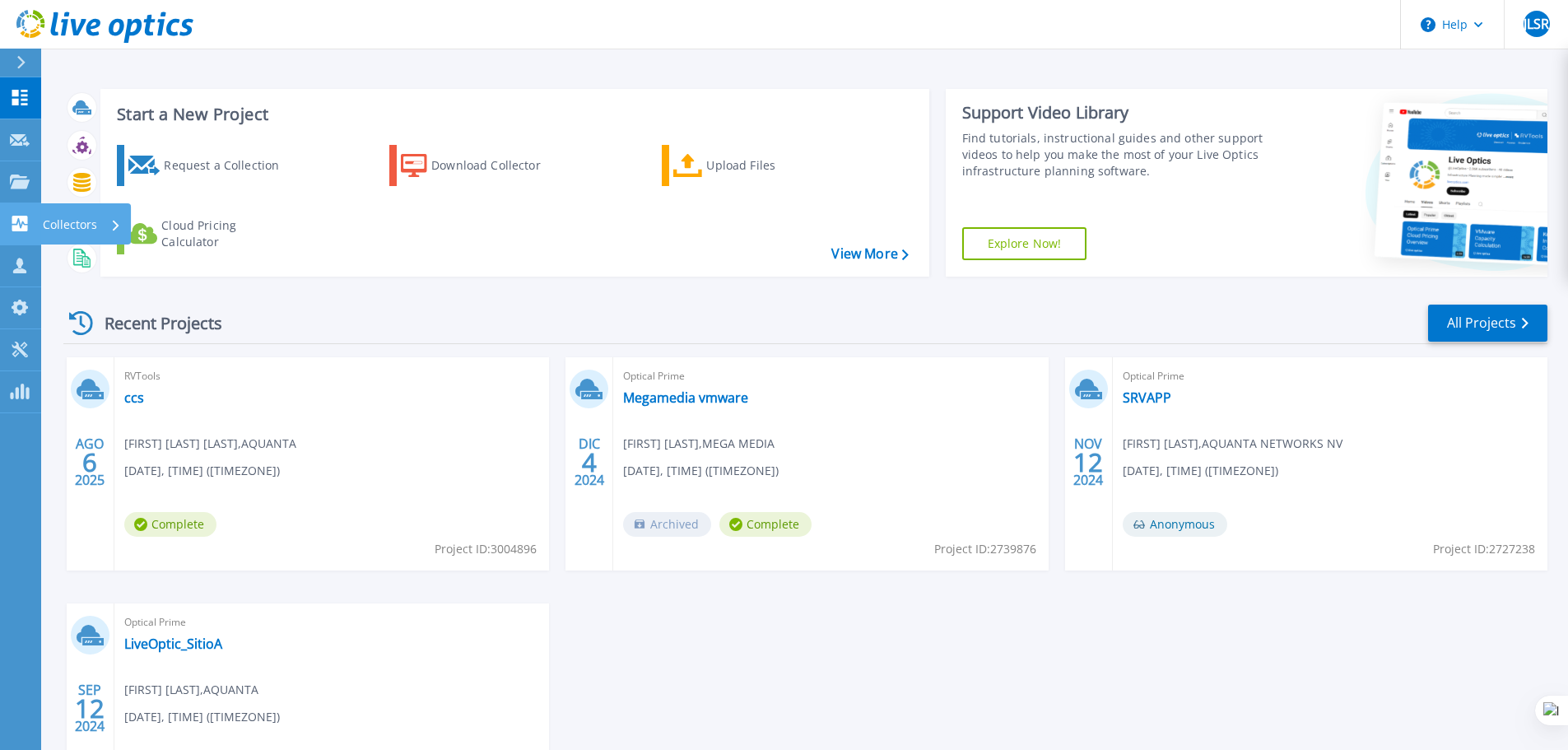 click 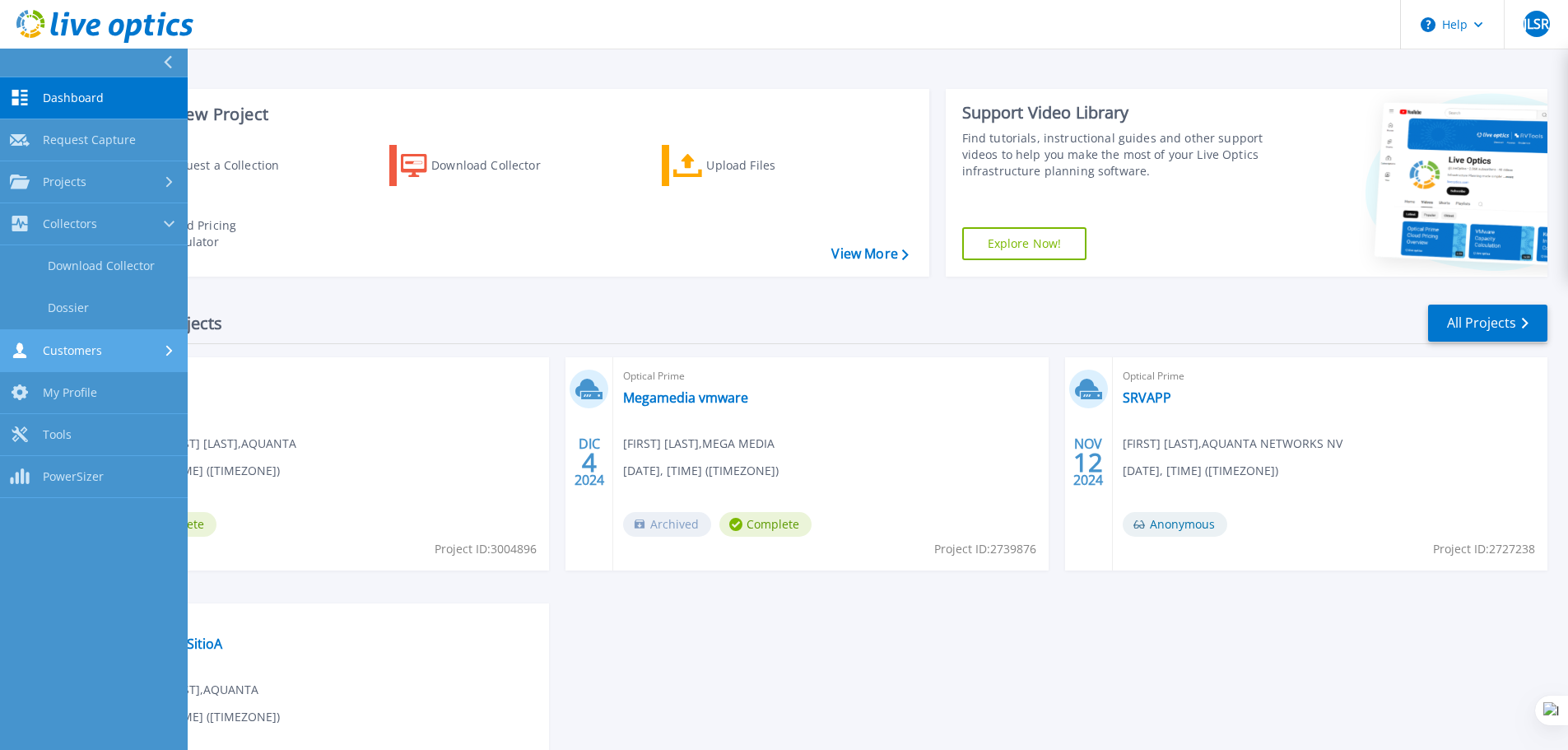 click on "Customers" at bounding box center [94, 350] 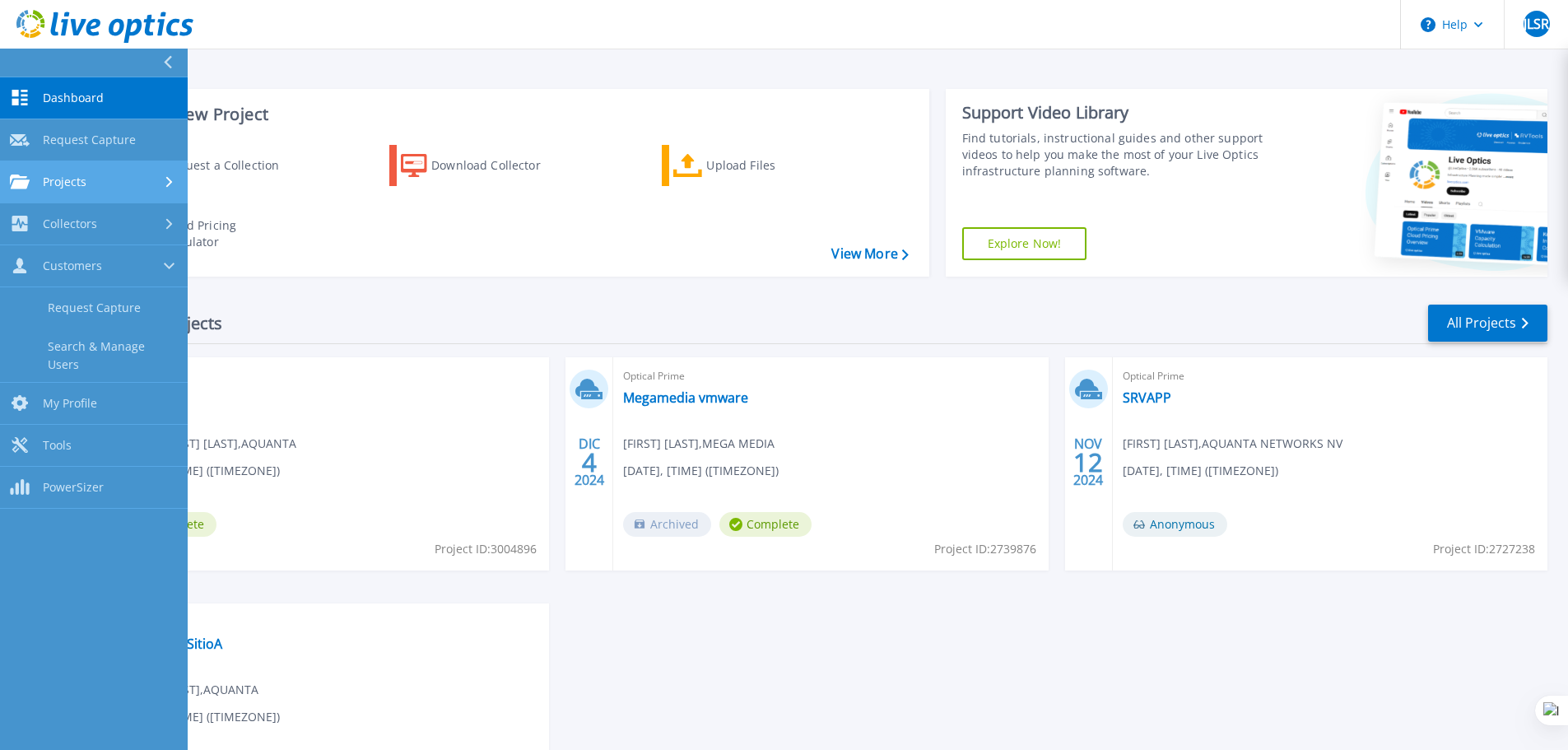click on "Projects" at bounding box center [94, 182] 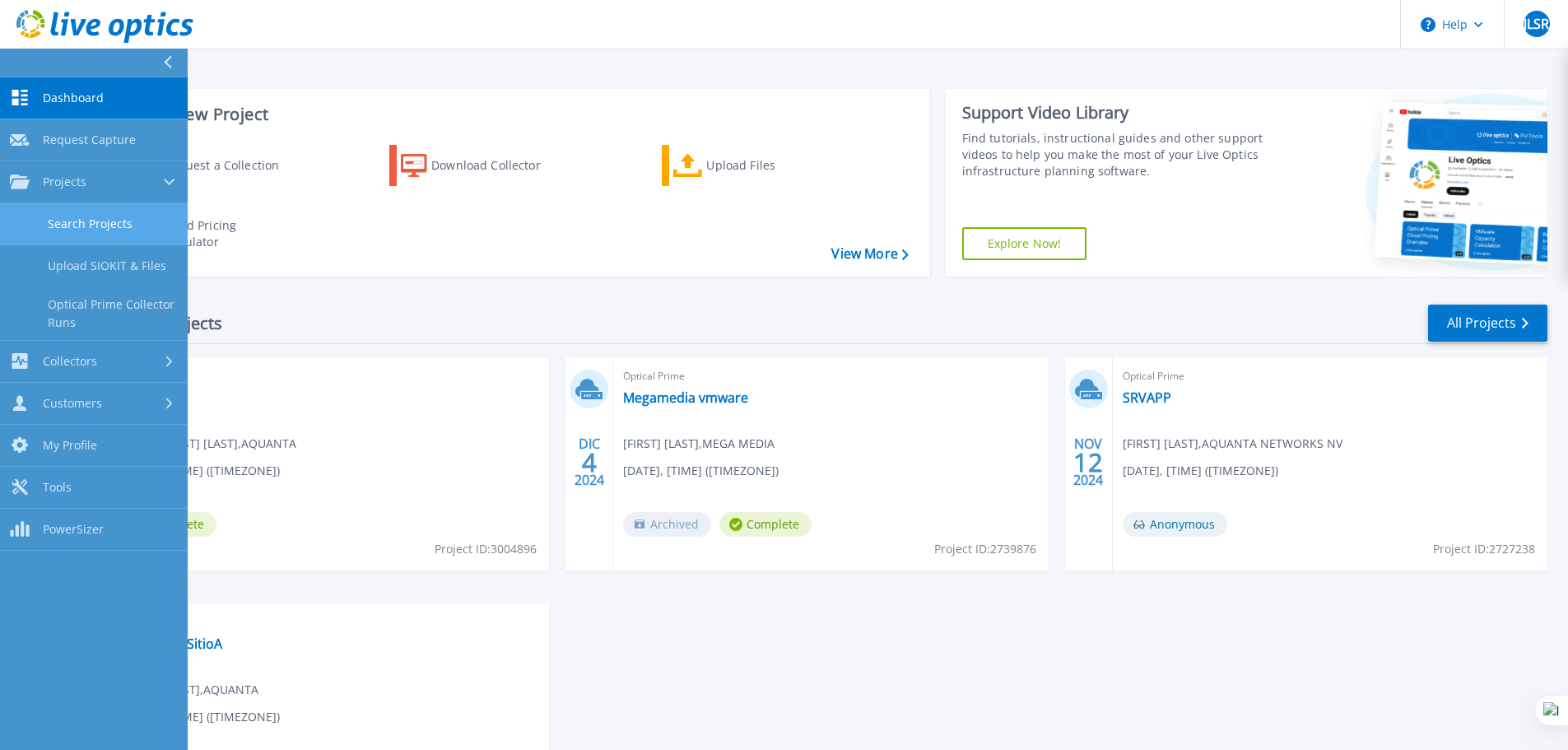 click on "Search Projects" at bounding box center (94, 224) 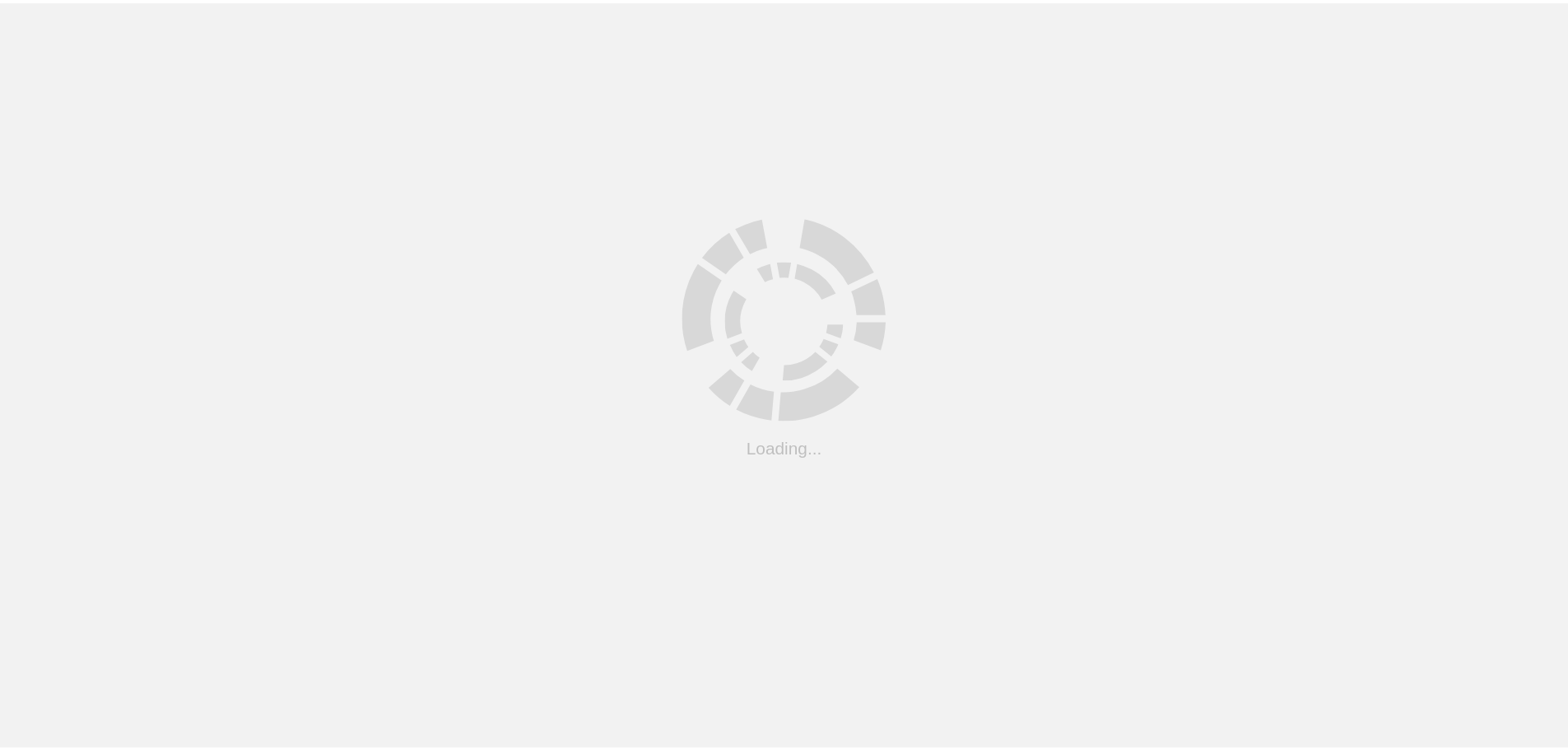 scroll, scrollTop: 0, scrollLeft: 0, axis: both 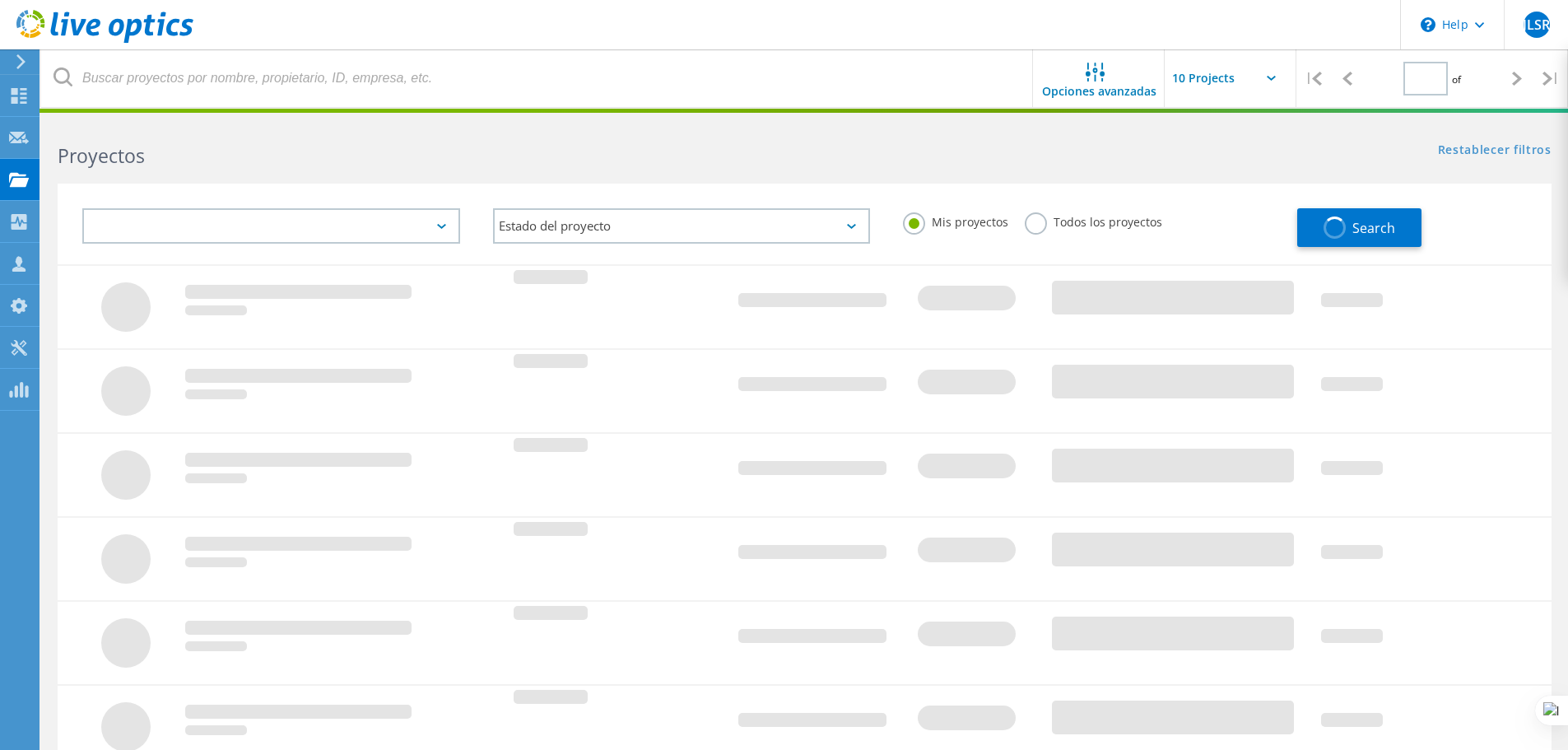 type on "1" 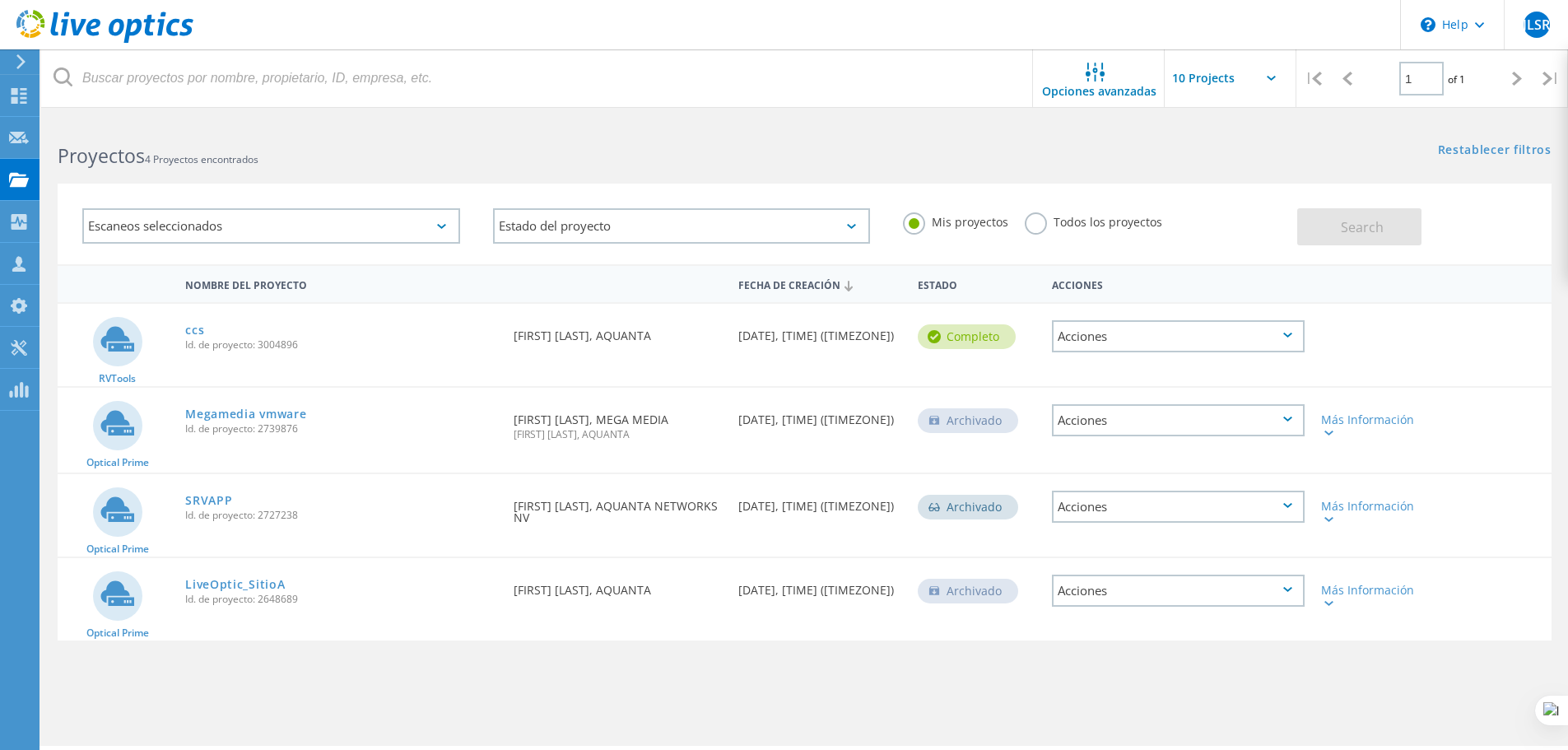 click on "completo" 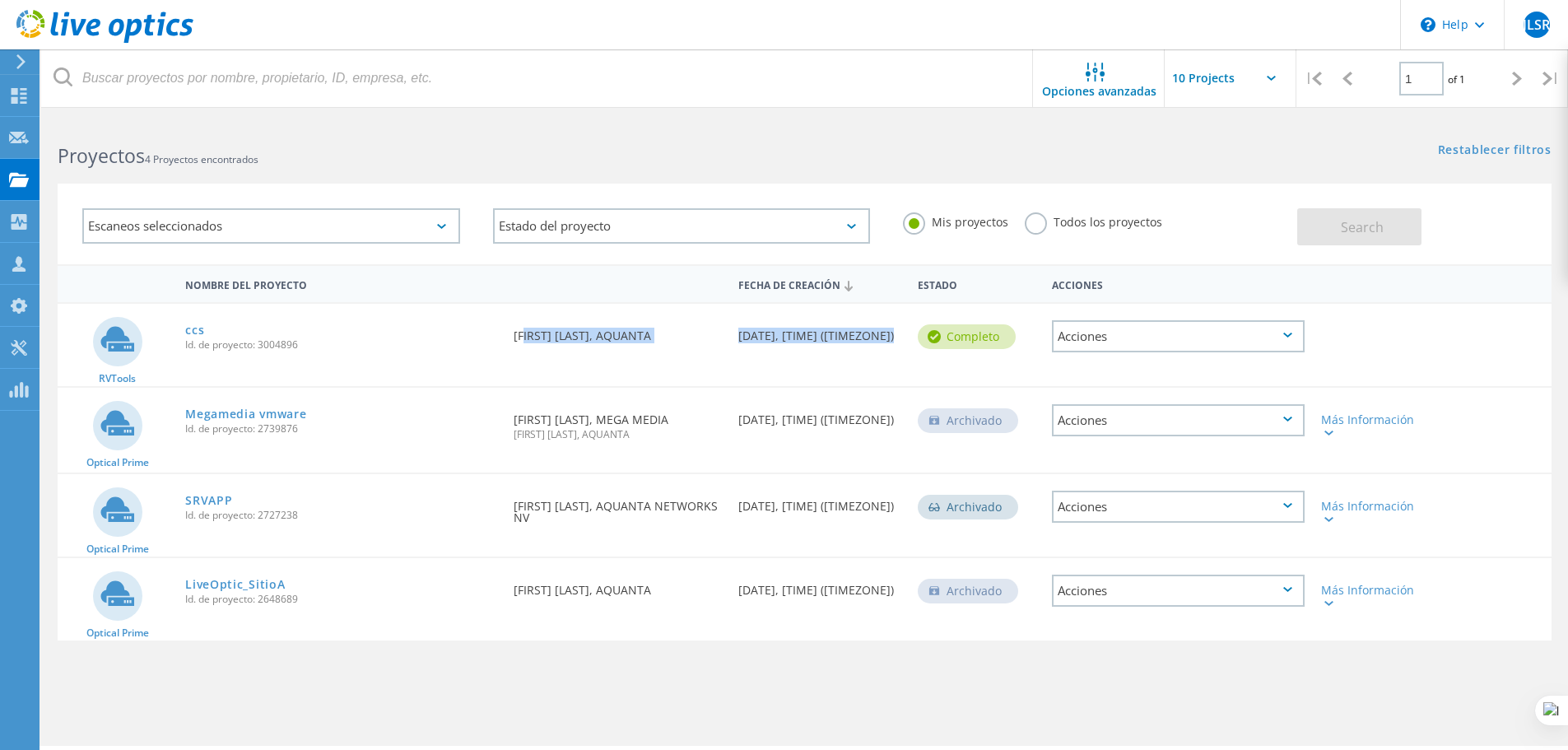 drag, startPoint x: 521, startPoint y: 347, endPoint x: 884, endPoint y: 347, distance: 363 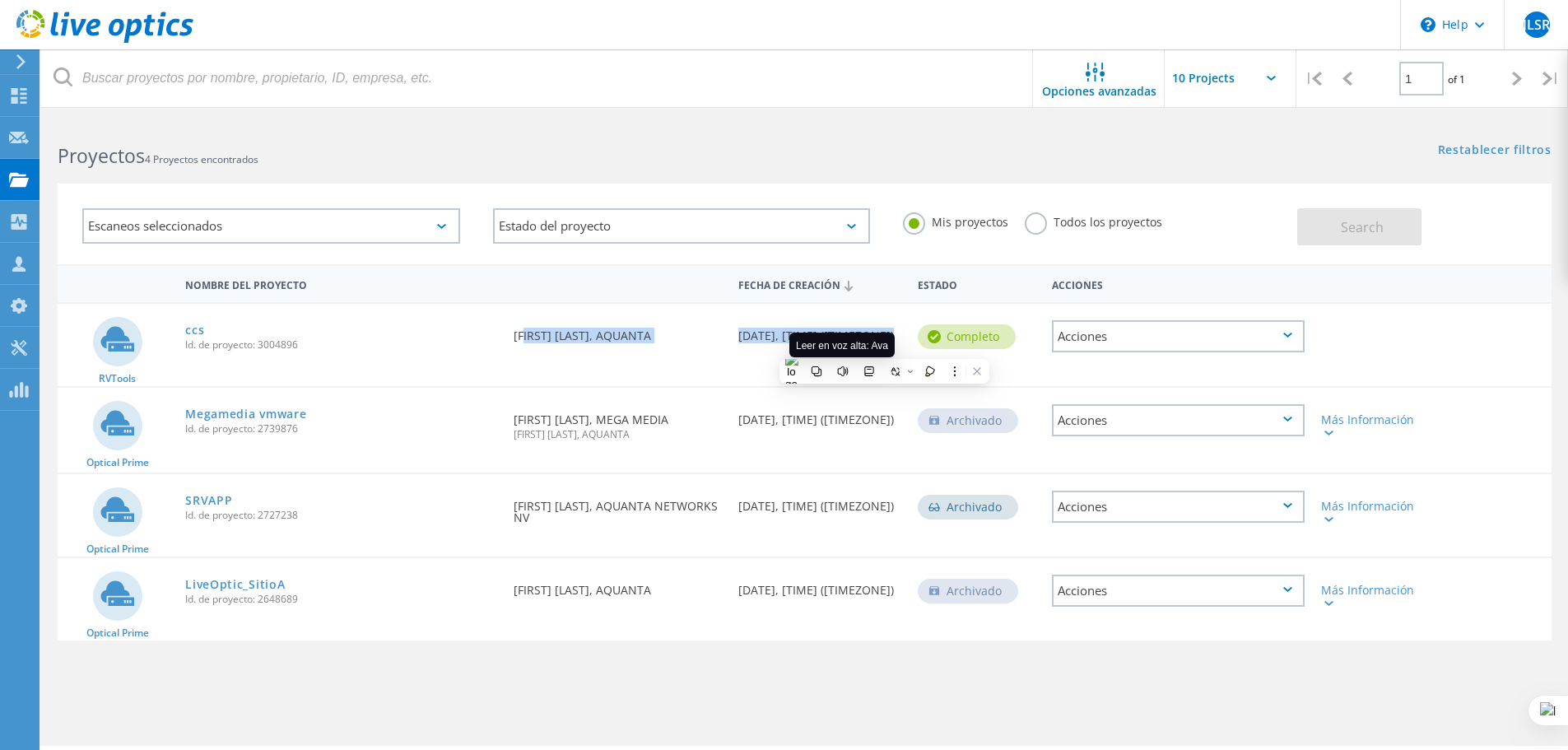 click 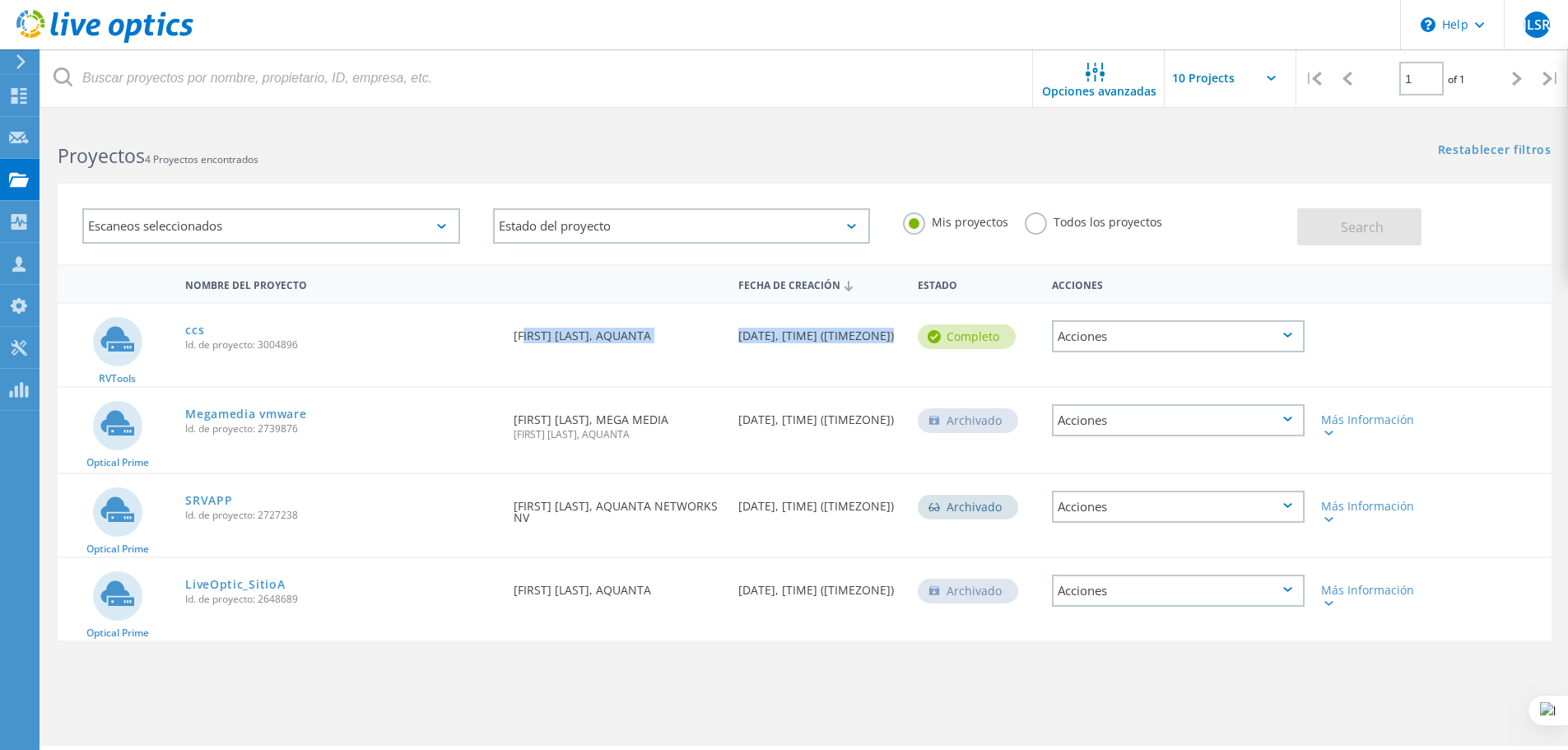 click on "Solicitado por  JOSE LUIS SOTO REYES, AQUANTA" 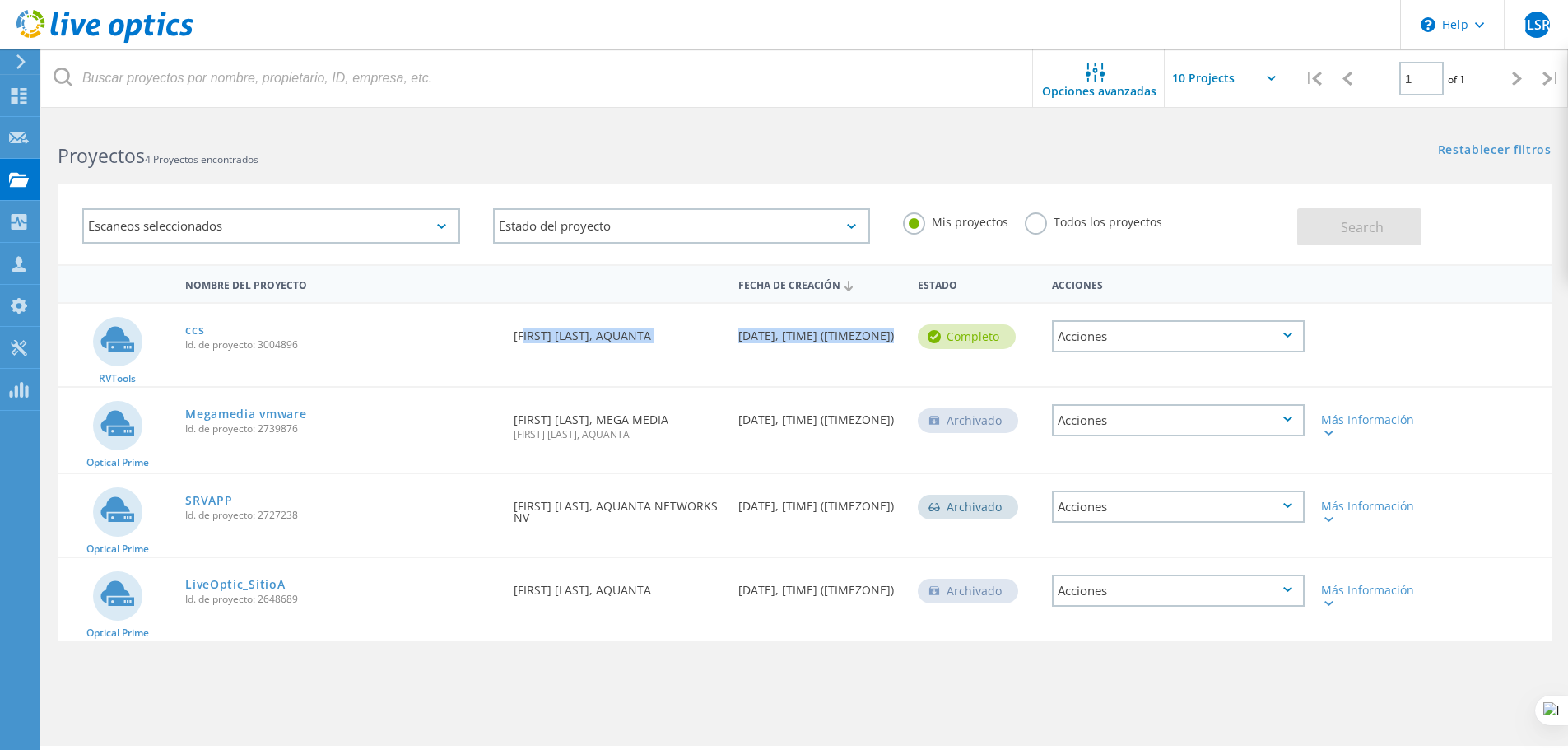 click on "Solicitado por  JOSE LUIS SOTO REYES, AQUANTA" 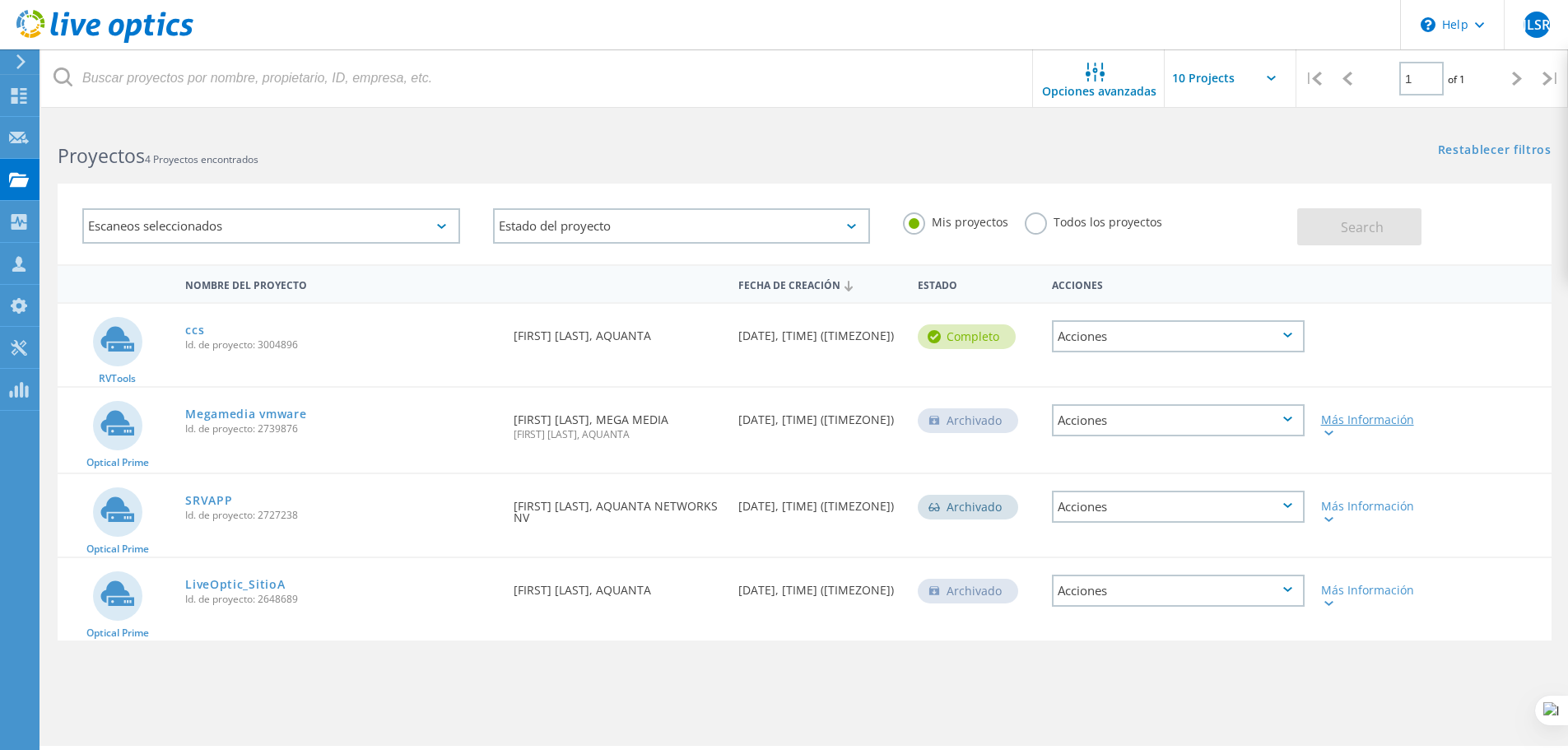 click on "Más Información" 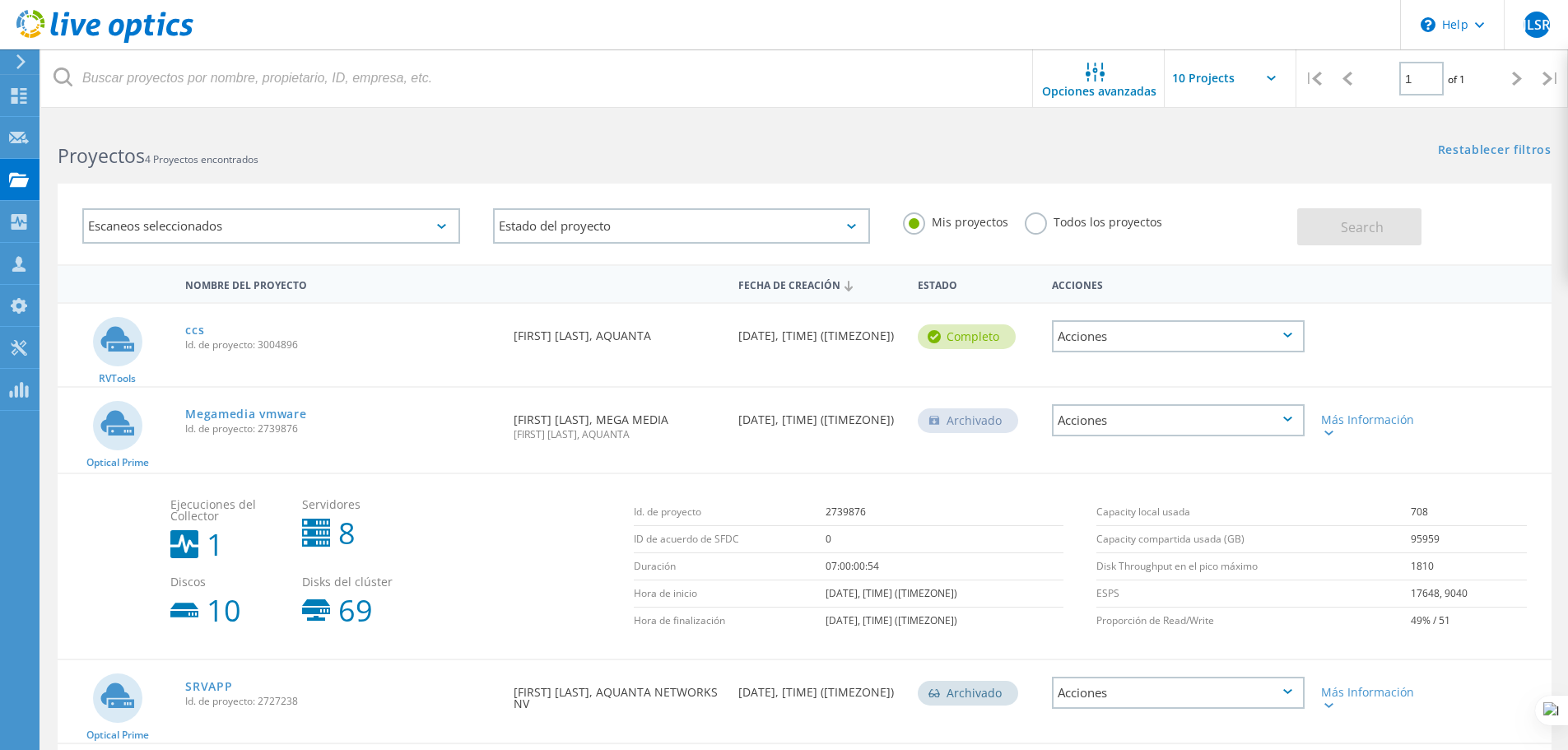 click on "Todos los proyectos" 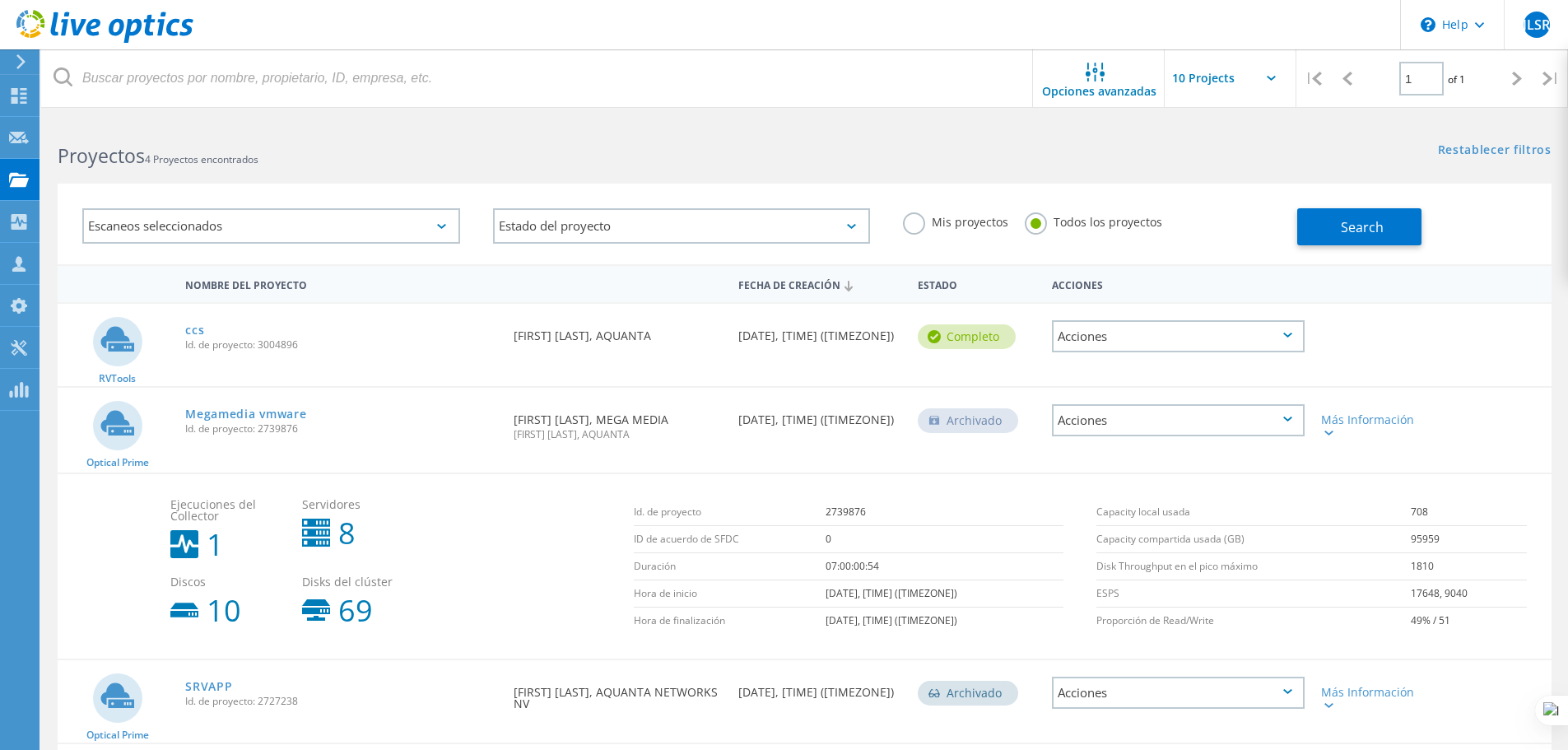 click on "Mis proyectos" 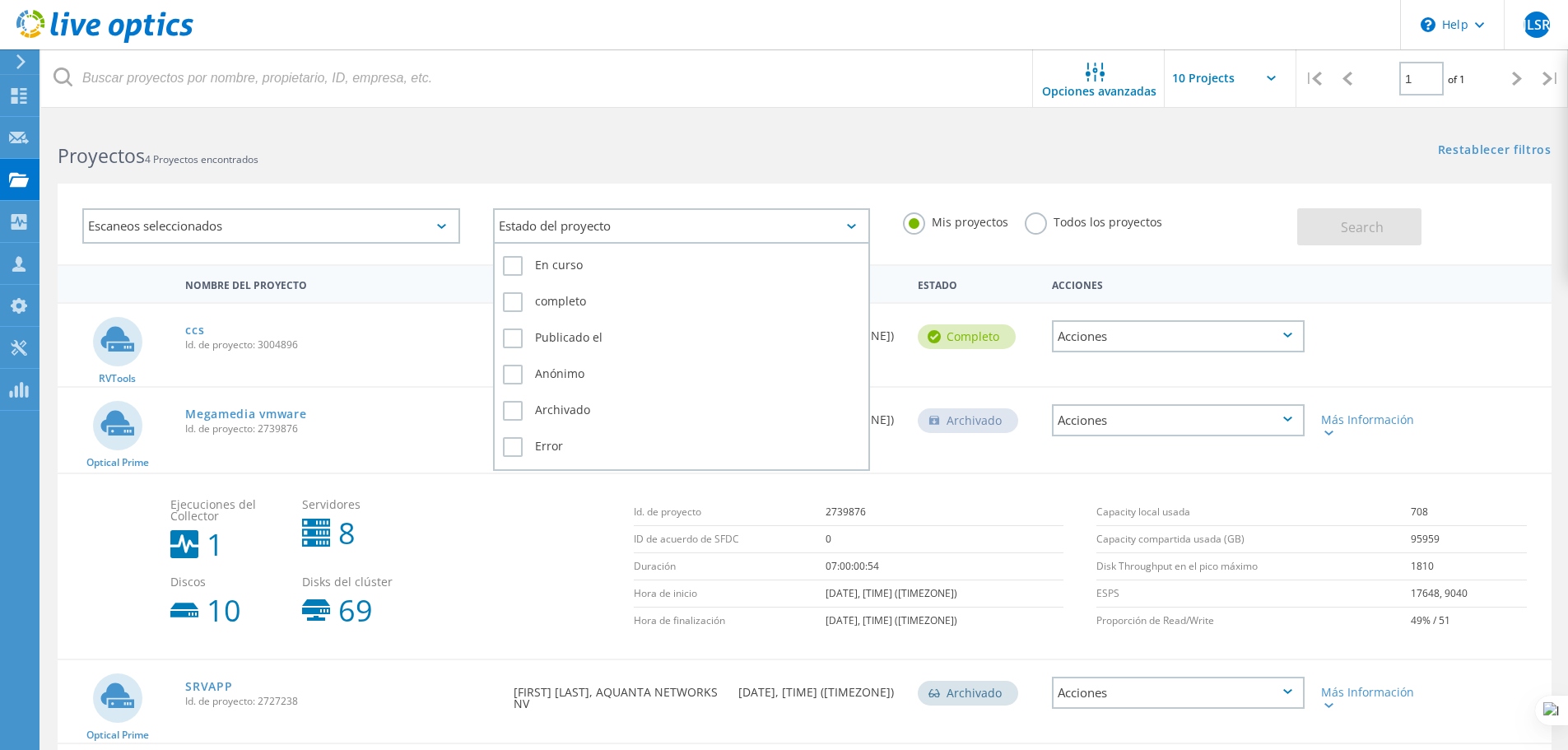 click on "Estado del proyecto" 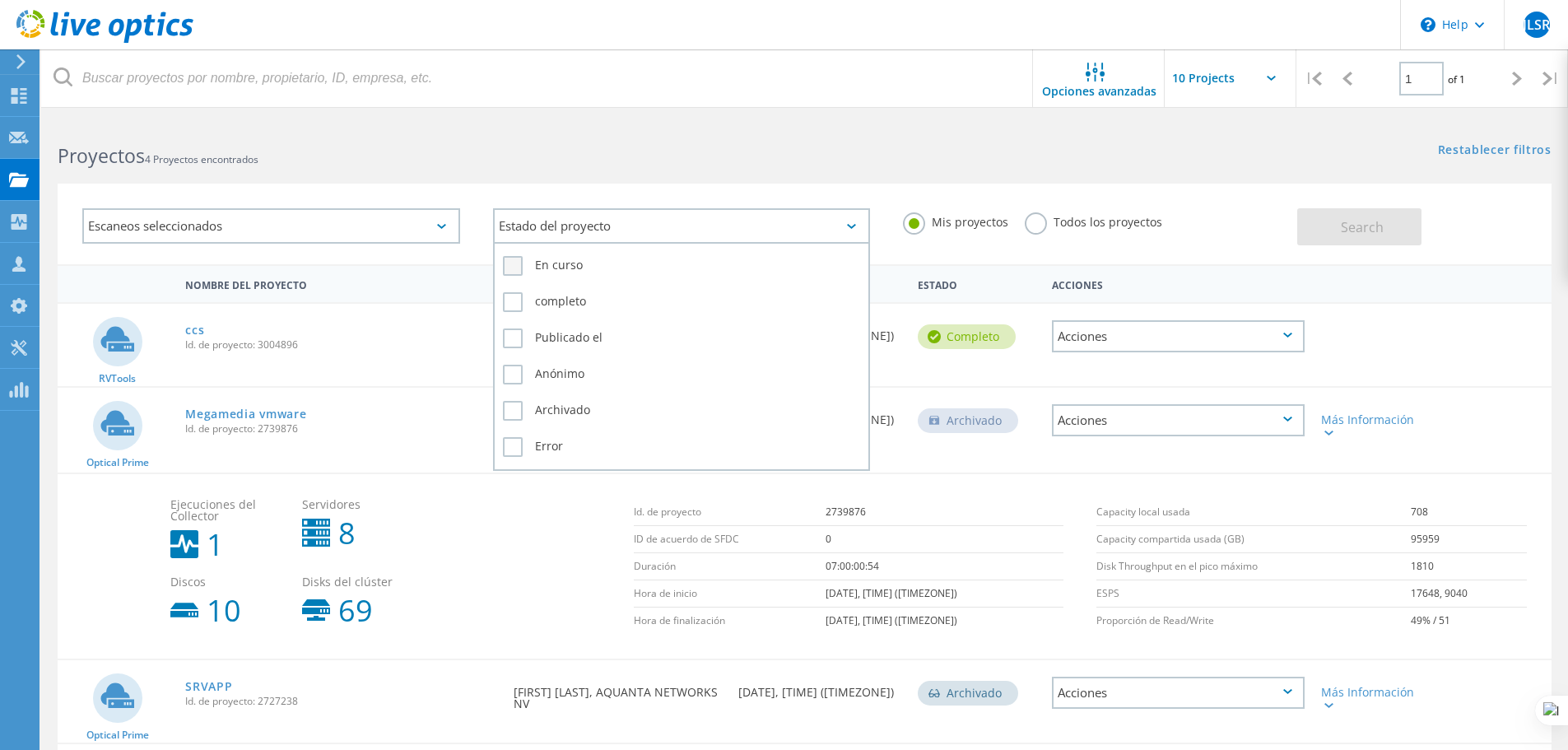 click on "En curso" 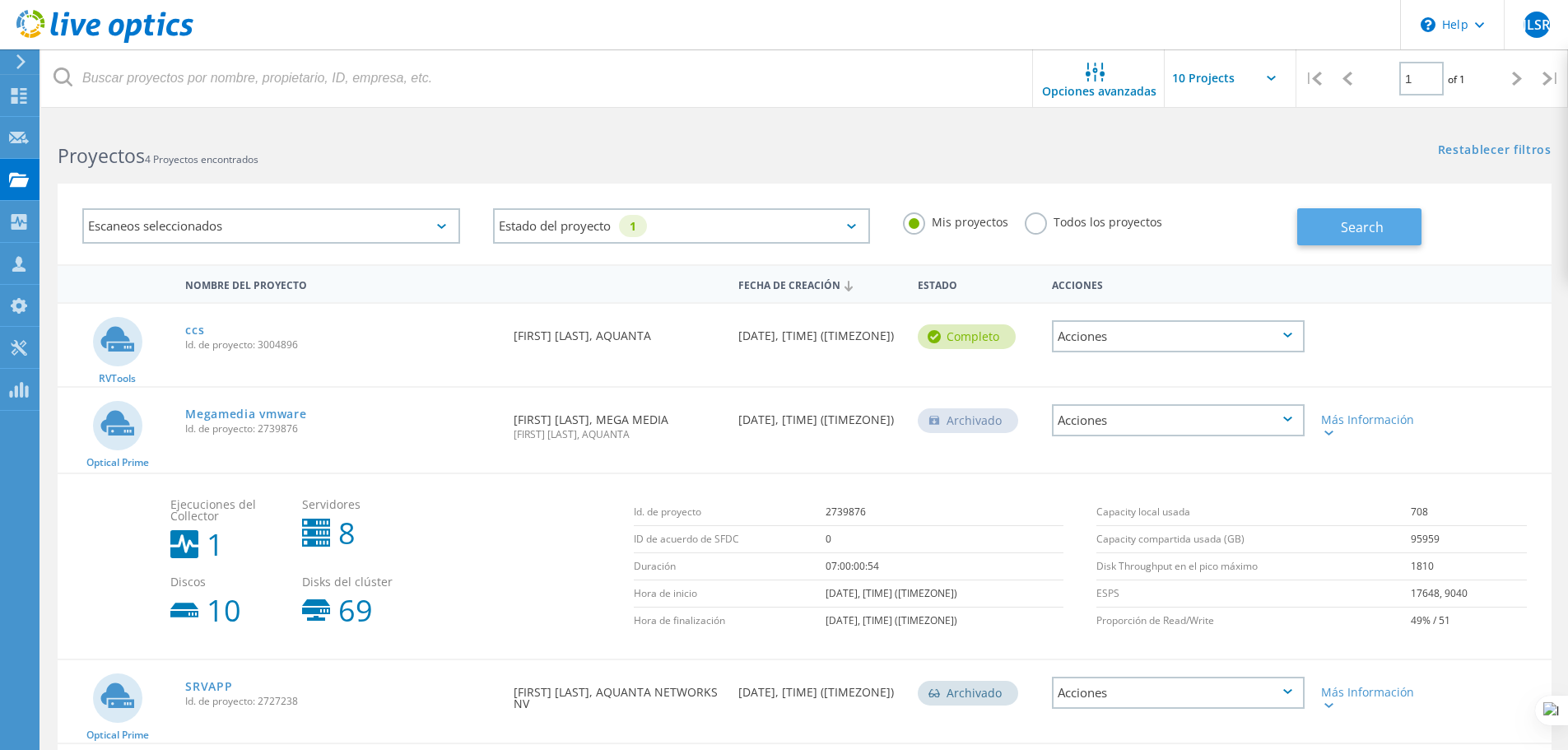click on "Search" 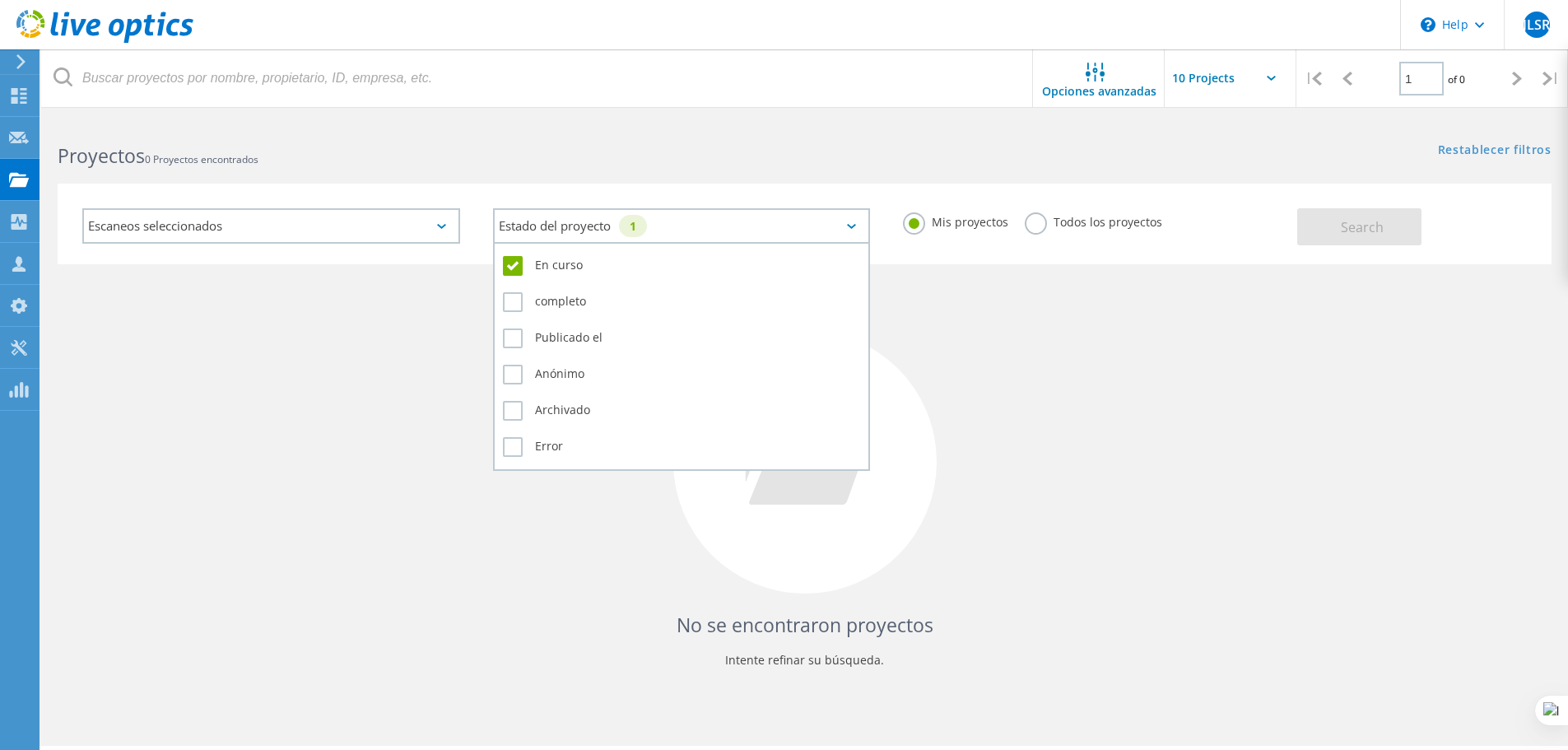 click on "Estado del proyecto   1" 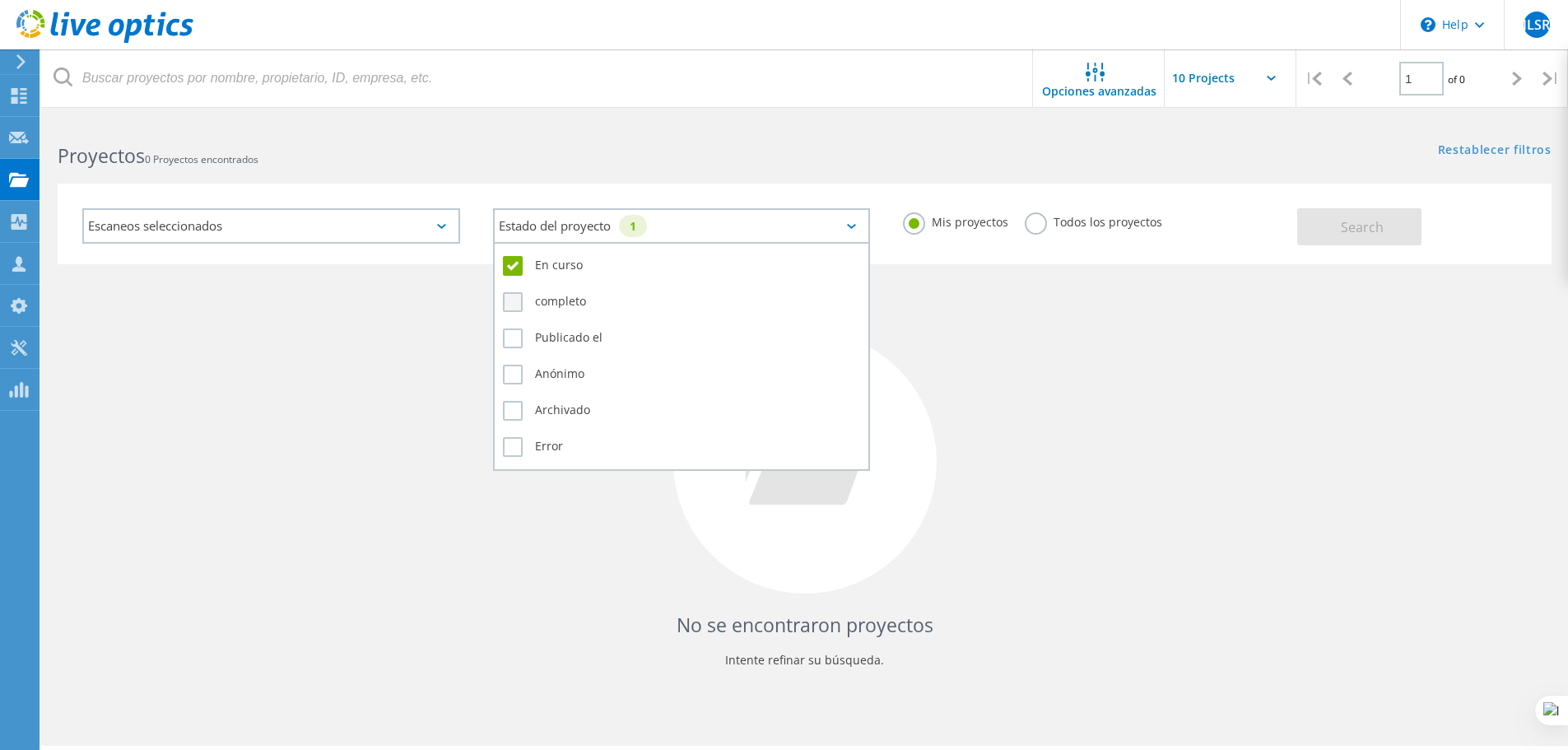 click on "completo" 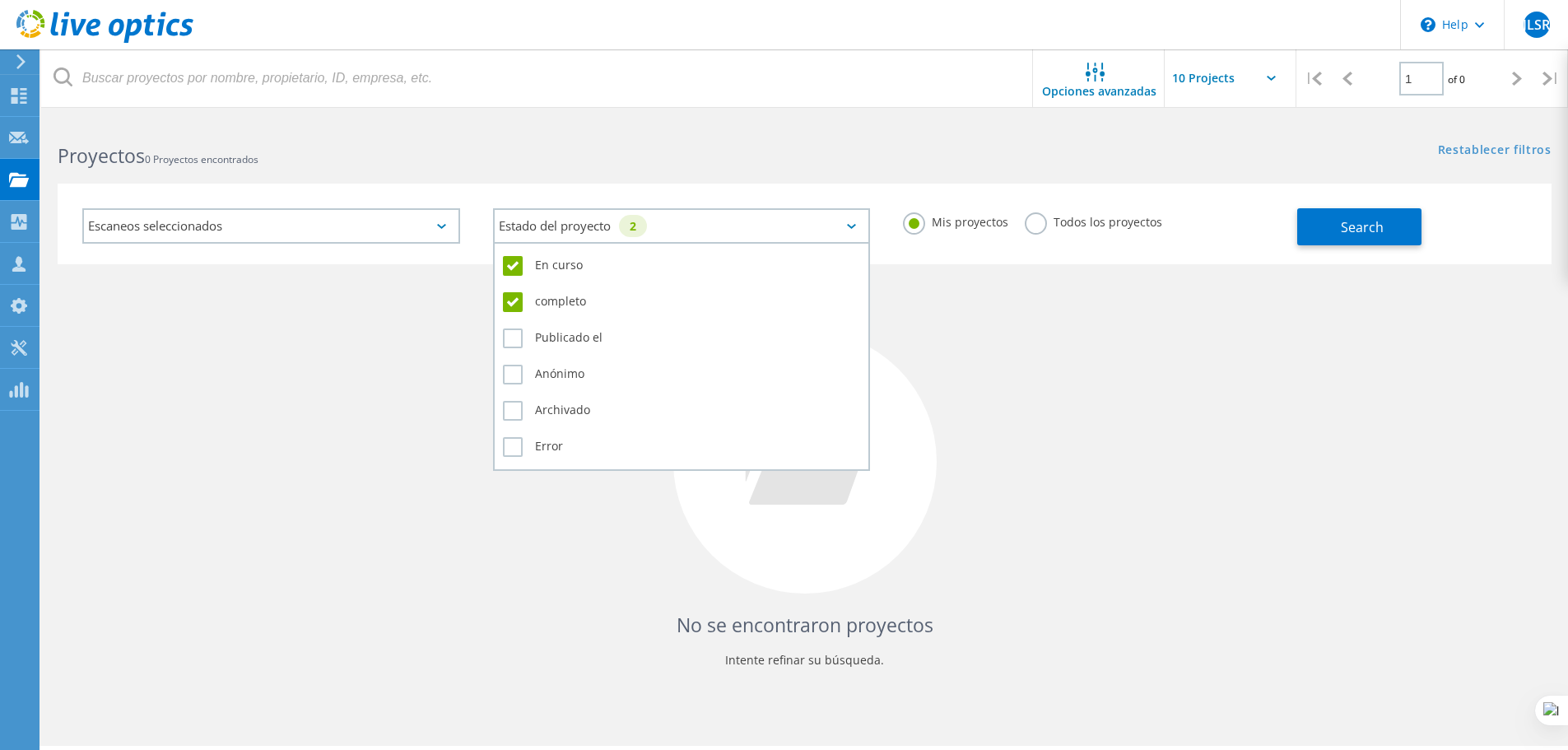 click on "En curso" 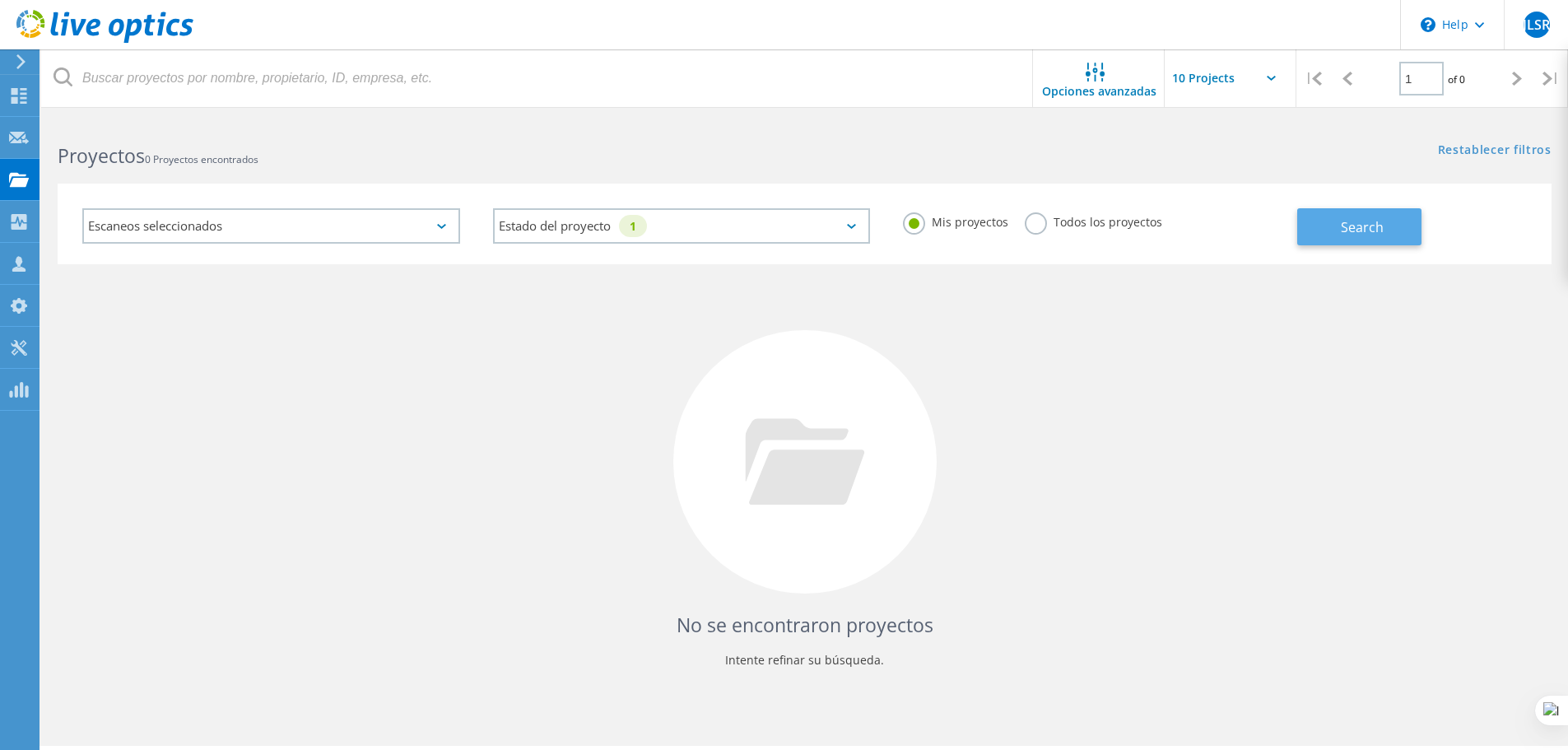 click on "Search" 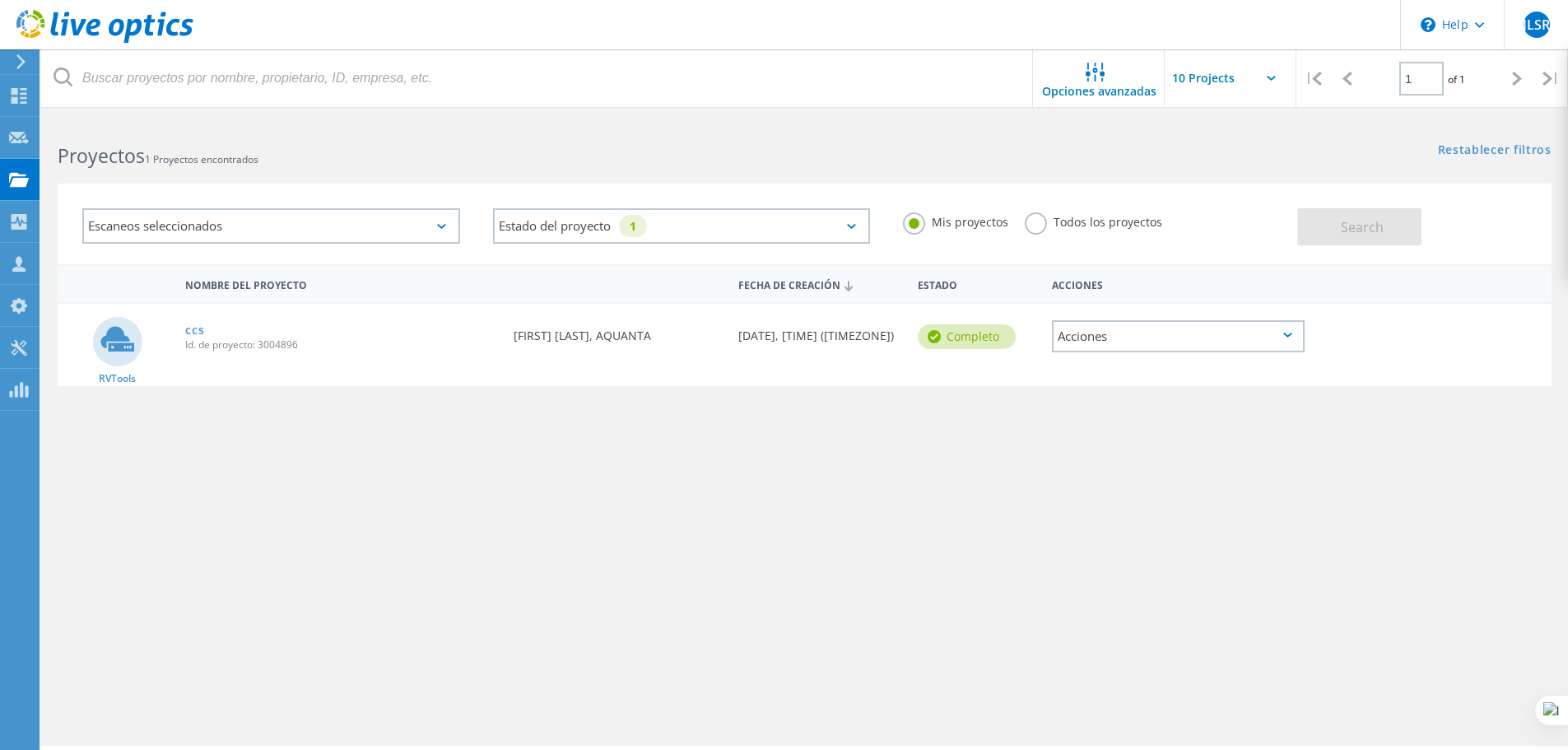 click on "Acciones" 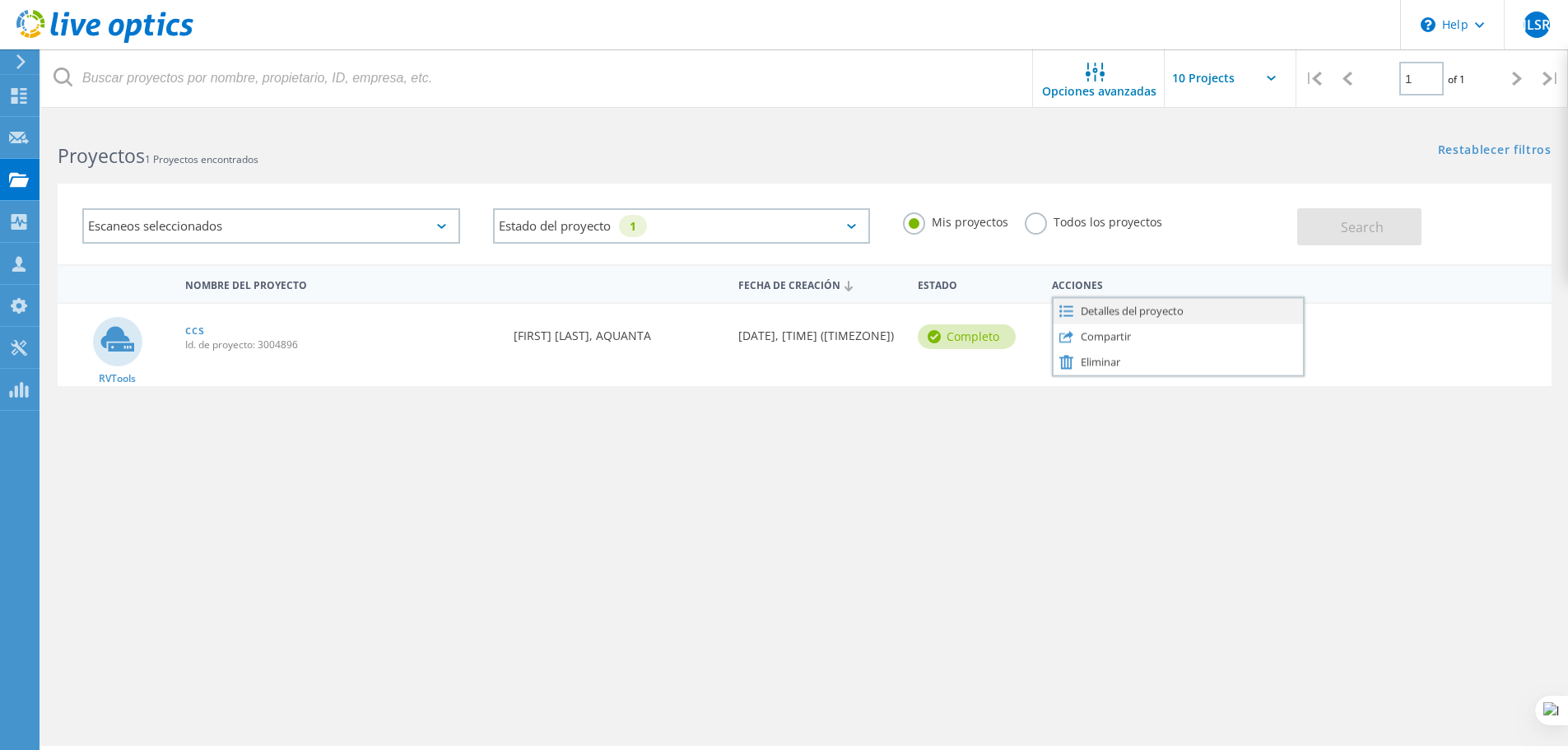 click on "Detalles del proyecto" 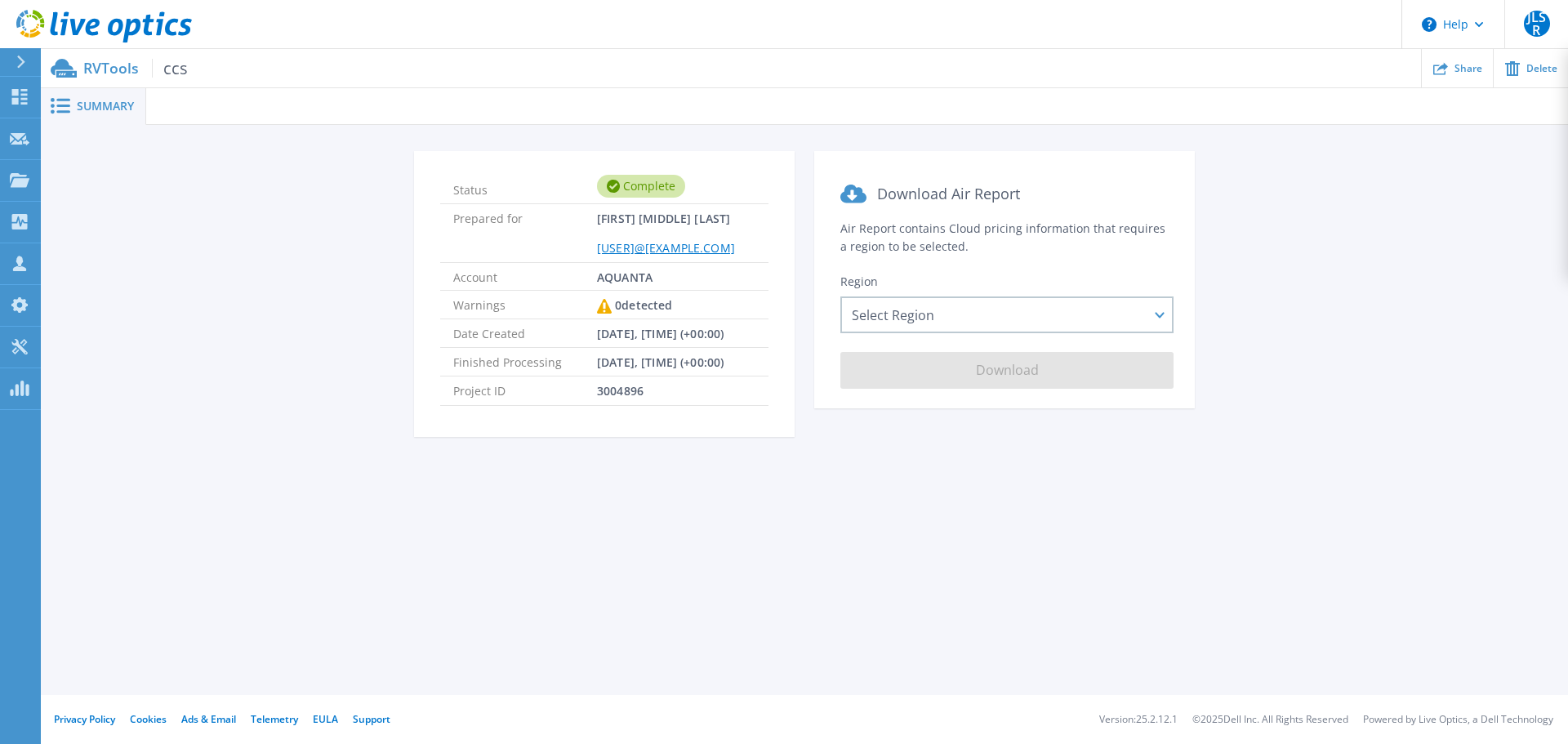 scroll, scrollTop: 0, scrollLeft: 0, axis: both 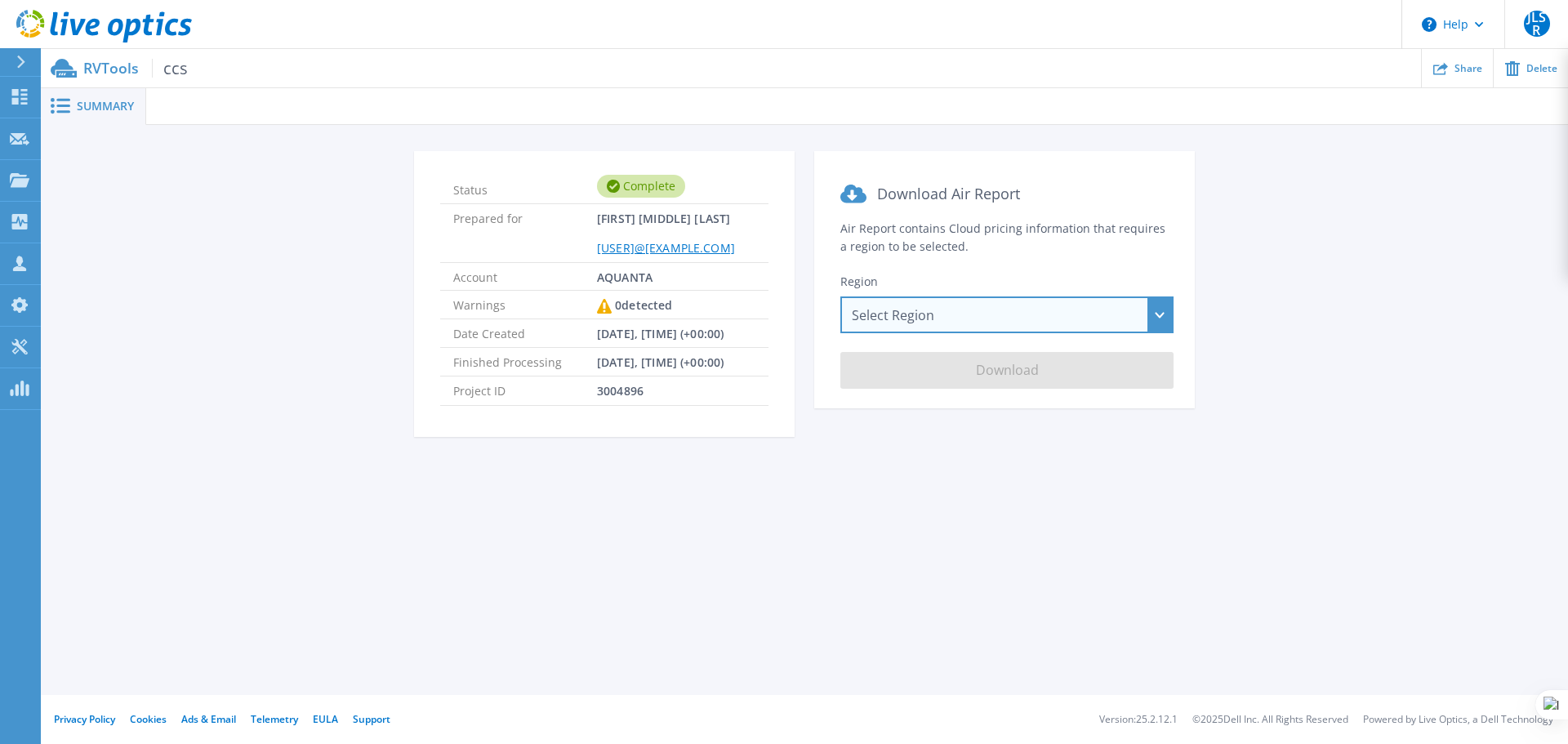 click on "Select Region Asia Pacific (Hong Kong) Asia Pacific (Mumbai) Asia Pacific (Seoul) Asia Pacific (Singapore) Asia Pacific (Tokyo) Australia Canada Europe (Frankfurt) Europe (London) South America (Sao Paulo) US East (Virginia) US West (California)" at bounding box center (1007, 314) 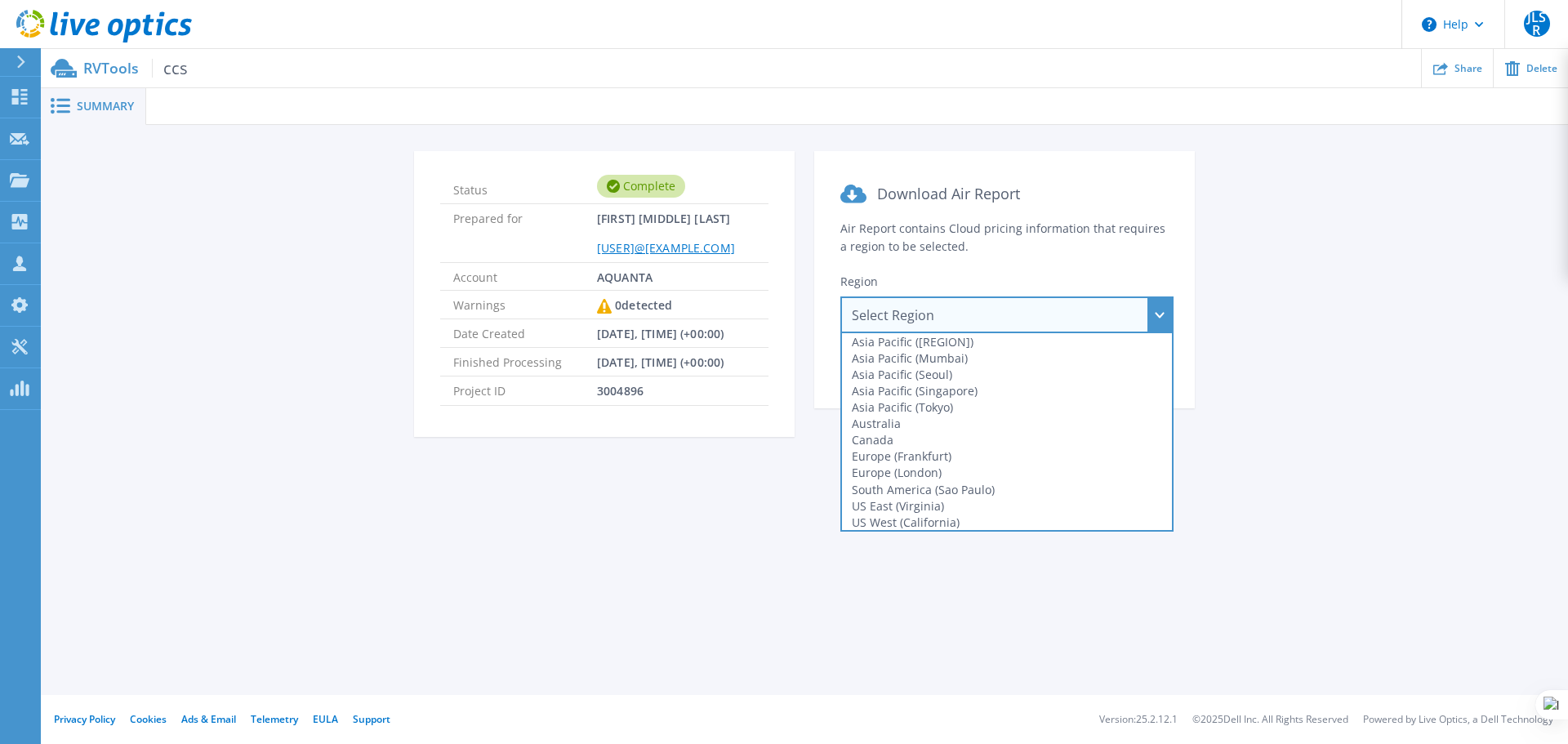 click on "Summary Status Complete Prepared for [FIRST] [MIDDLE] [LAST] [USER]@[EXAMPLE.COM] Account AQUANTA Warnings   0  detected   Date Created [DATE], [TIME] (+00:00) Finished Processing [DATE], [TIME] (+00:00) Project ID 3004896 Download Air Report Air Report contains Cloud pricing information that requires a region to be selected. Region Select Region Asia Pacific ([REGION]) Asia Pacific ([REGION]) Asia Pacific ([REGION]) Asia Pacific ([REGION]) Asia Pacific ([REGION]) Australia Canada Europe ([REGION]) Europe ([REGION]) South America ([REGION]) US East ([REGION]) US West ([REGION]) Download" at bounding box center [804, 347] 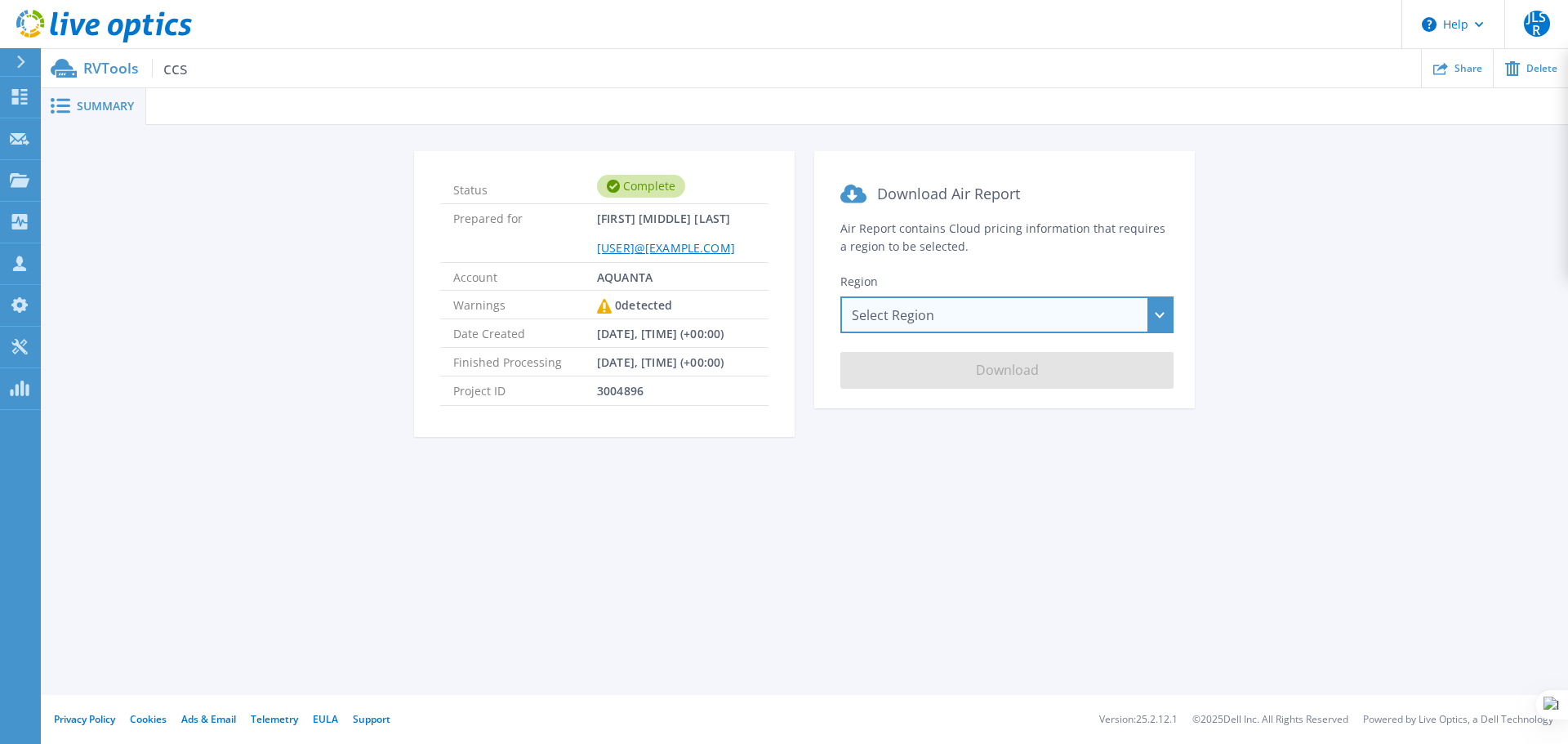 click on "Select Region Asia Pacific (Hong Kong) Asia Pacific (Mumbai) Asia Pacific (Seoul) Asia Pacific (Singapore) Asia Pacific (Tokyo) Australia Canada Europe (Frankfurt) Europe (London) South America (Sao Paulo) US East (Virginia) US West (California)" at bounding box center (1007, 314) 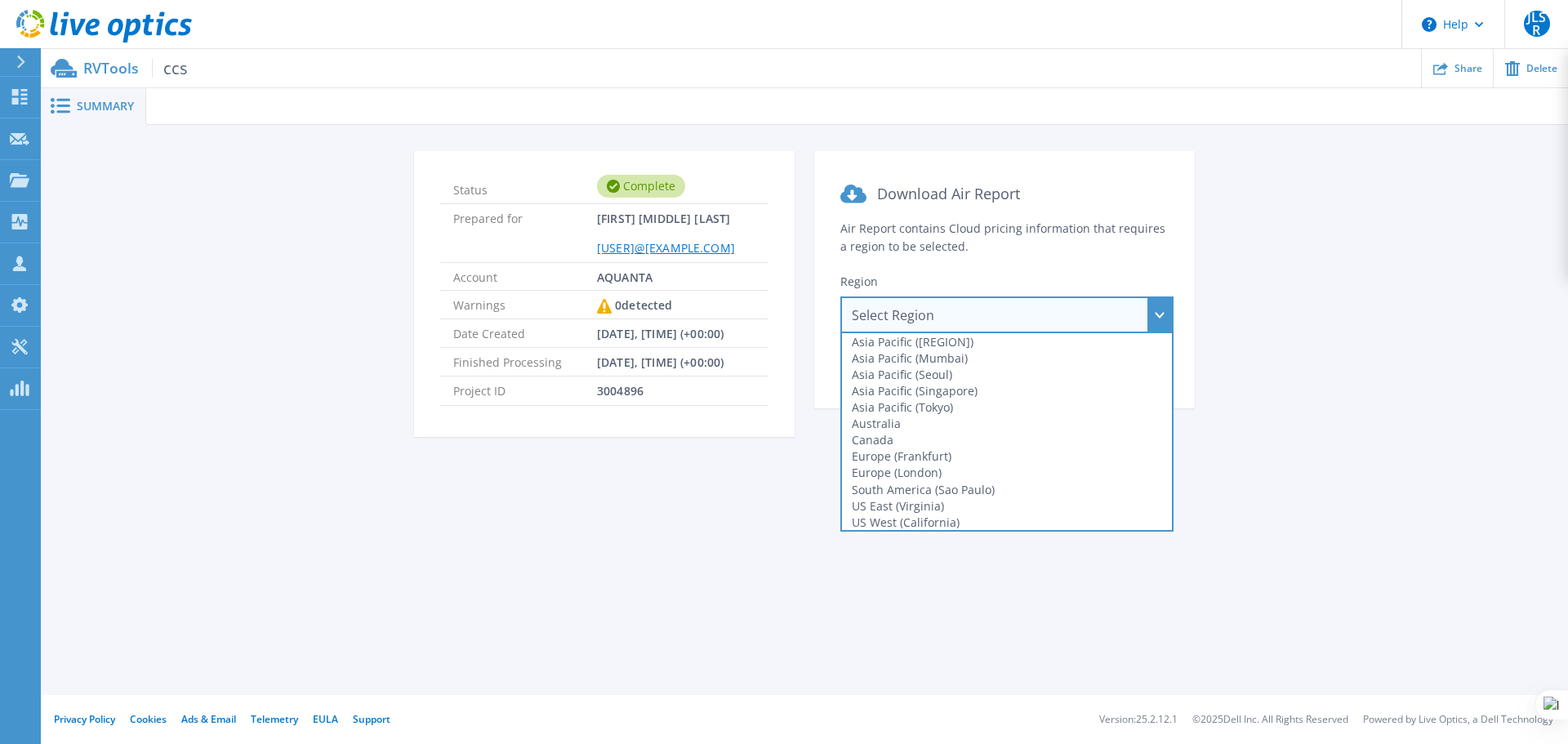click on "South America (Sao Paulo)" at bounding box center (1007, 489) 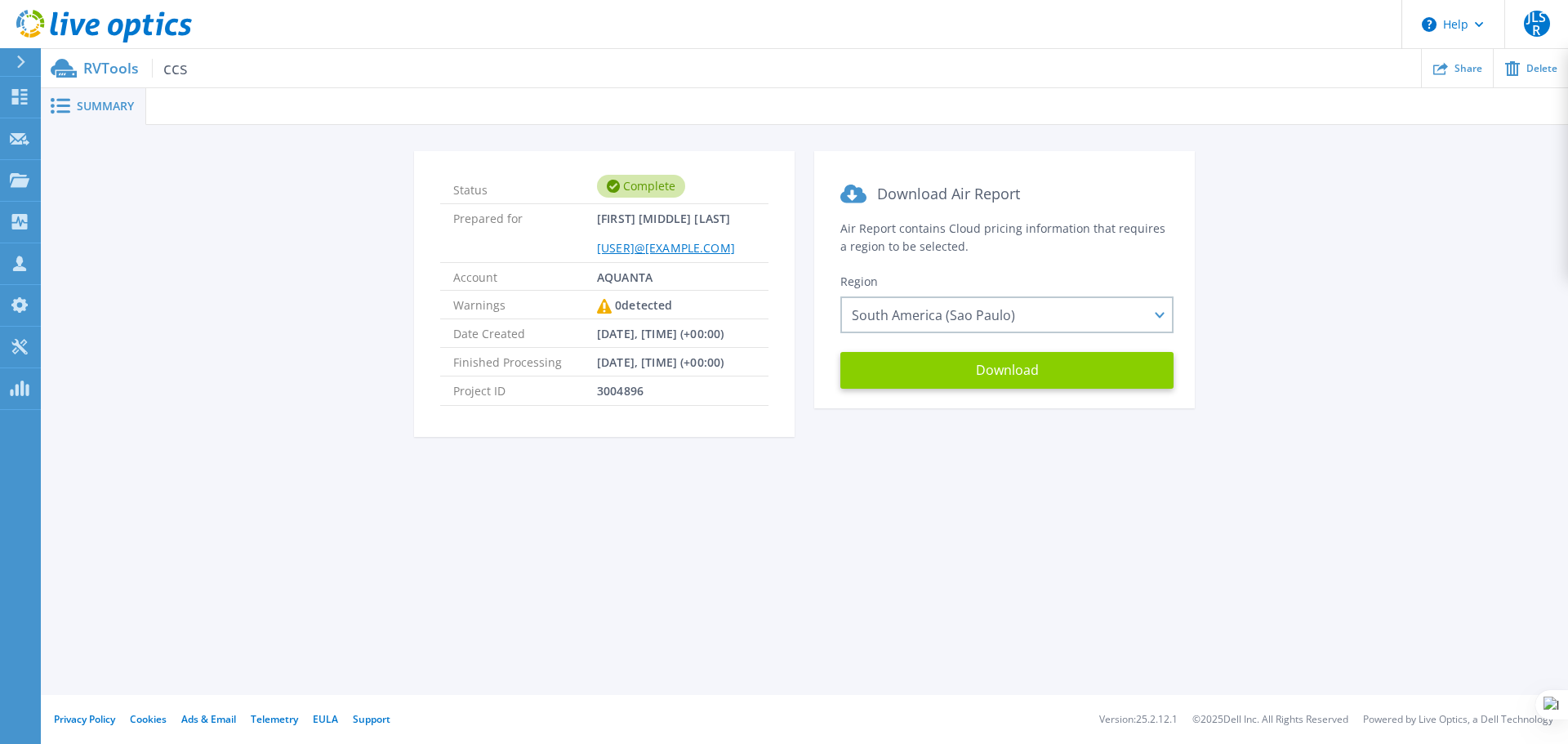 click on "Download" at bounding box center (1007, 370) 